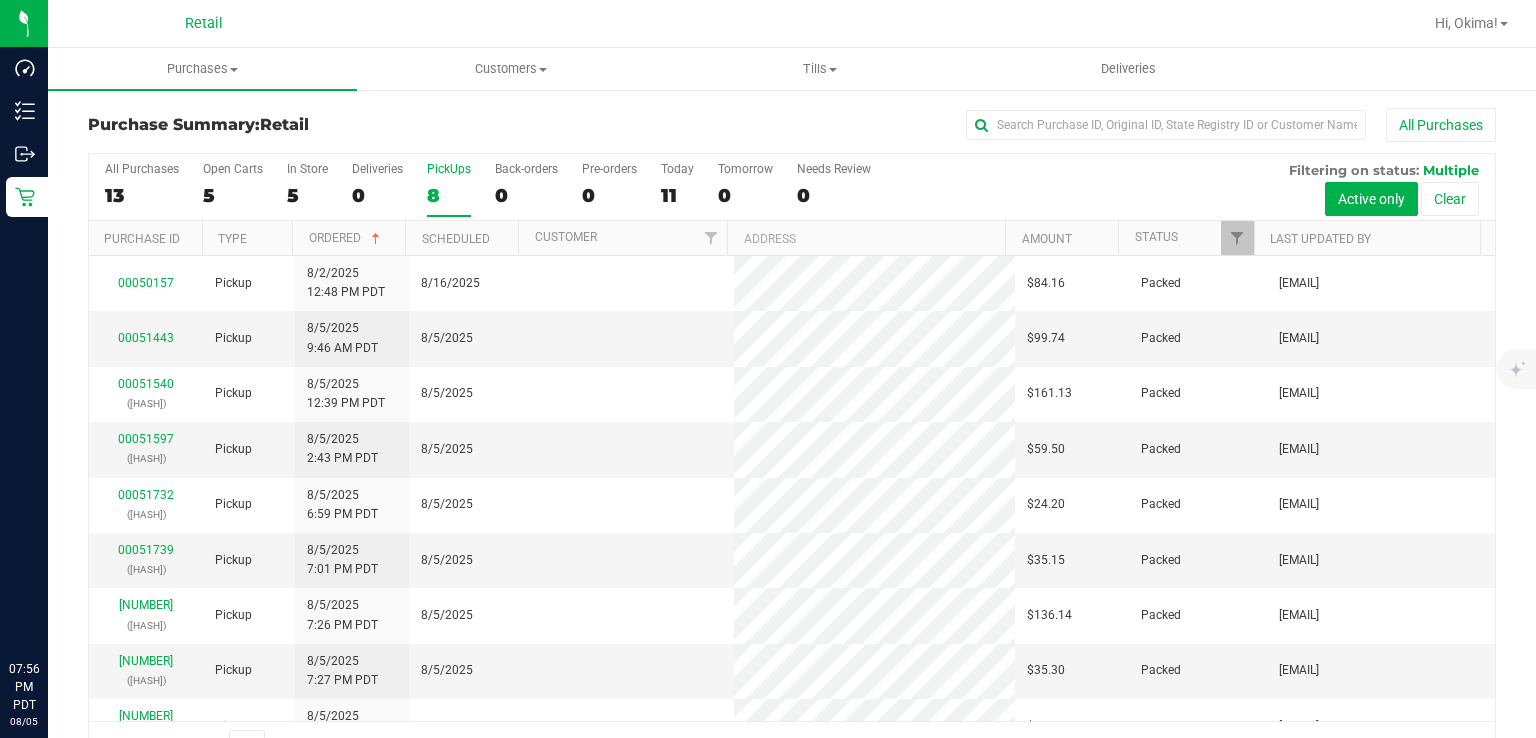 scroll, scrollTop: 0, scrollLeft: 0, axis: both 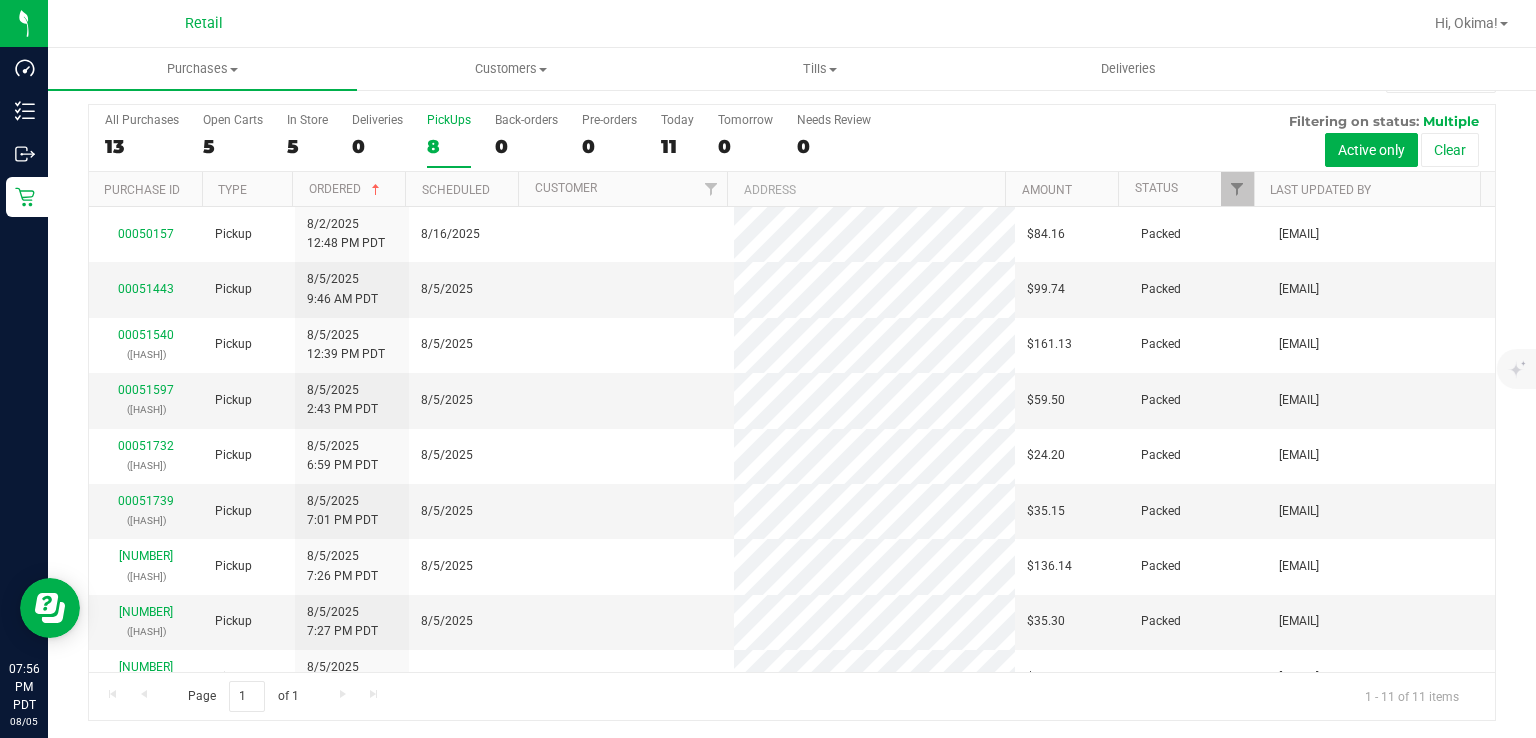click on "PickUps
8" at bounding box center [449, 140] 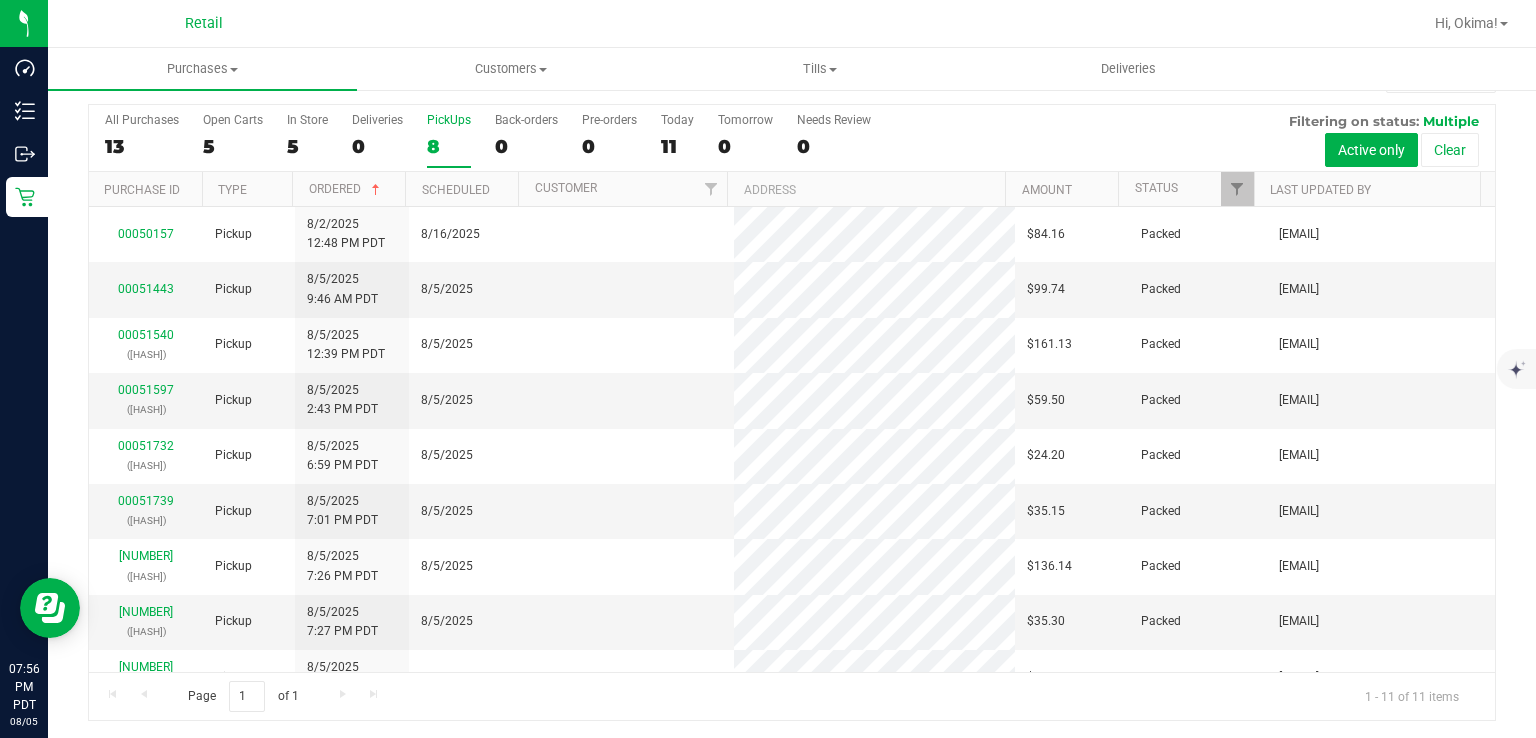 click on "PickUps
8" at bounding box center [0, 0] 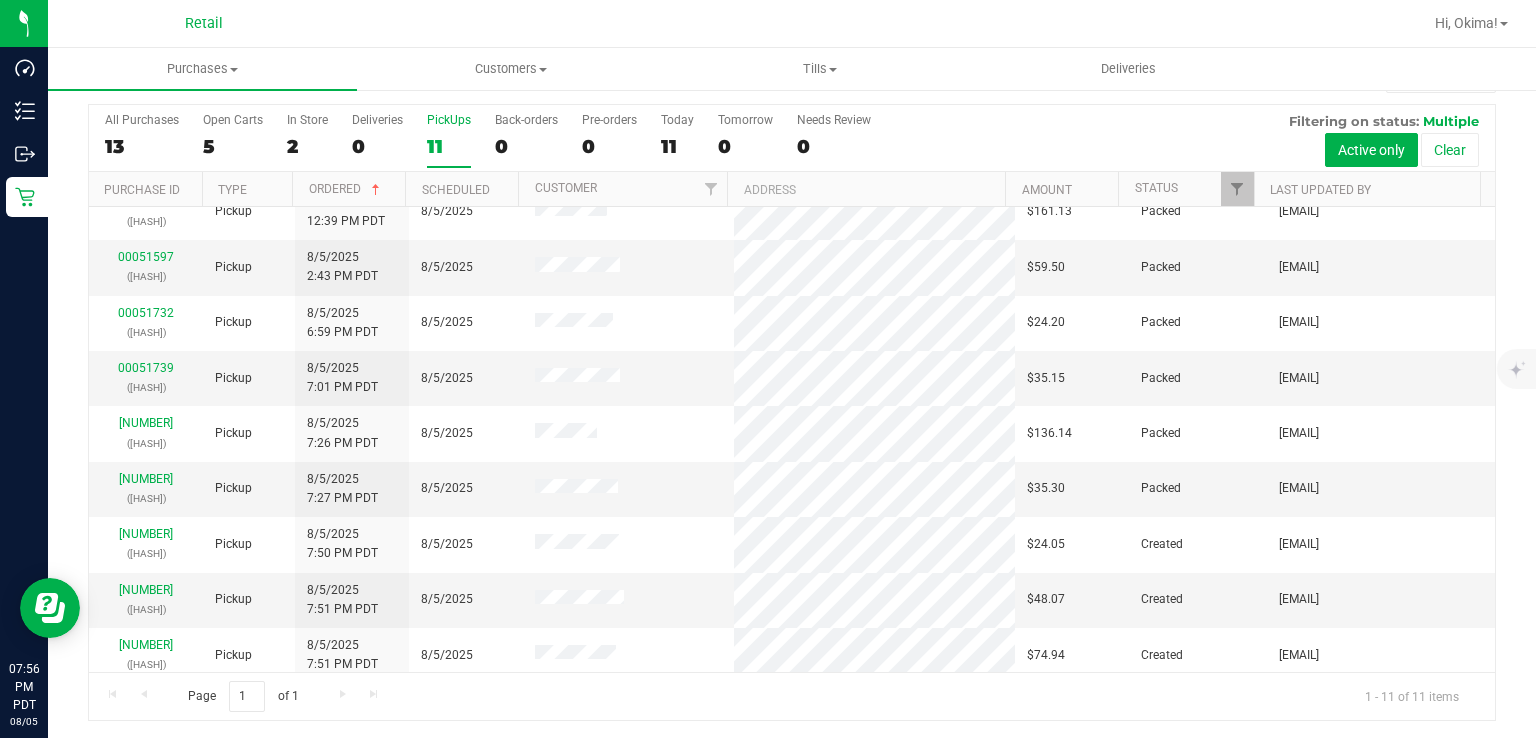 scroll, scrollTop: 141, scrollLeft: 0, axis: vertical 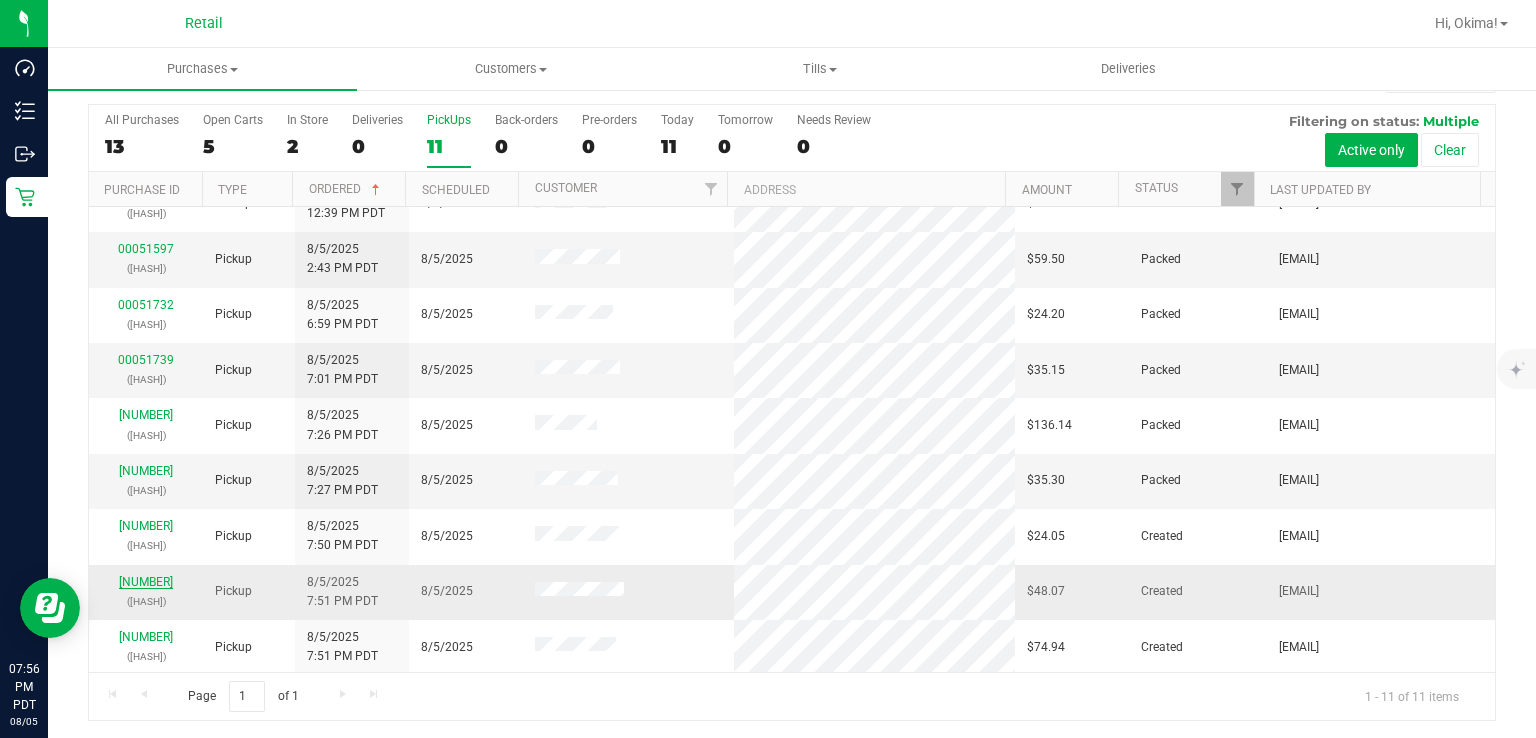 click on "[NUMBER]" at bounding box center (146, 582) 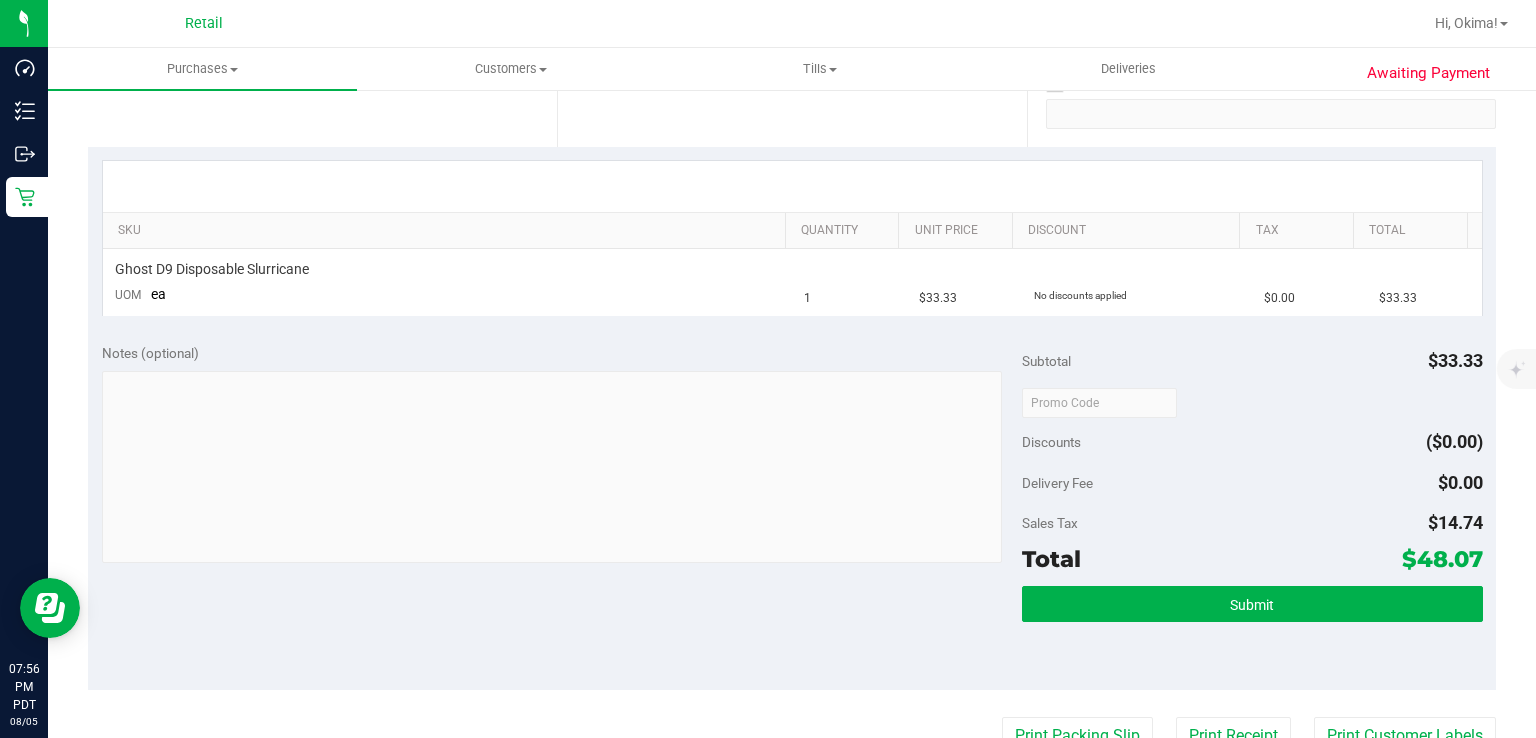 scroll, scrollTop: 389, scrollLeft: 0, axis: vertical 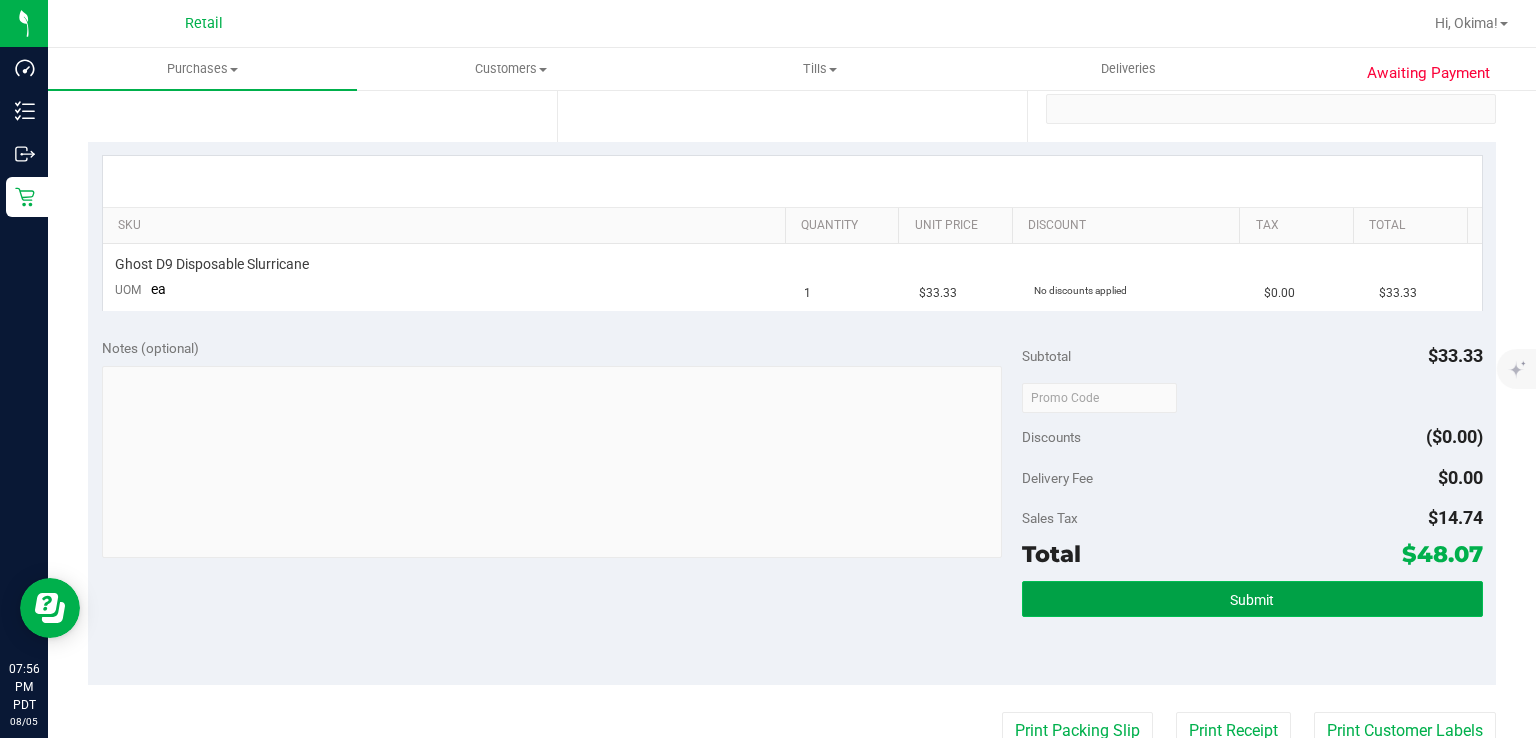 click on "Submit" at bounding box center (1252, 599) 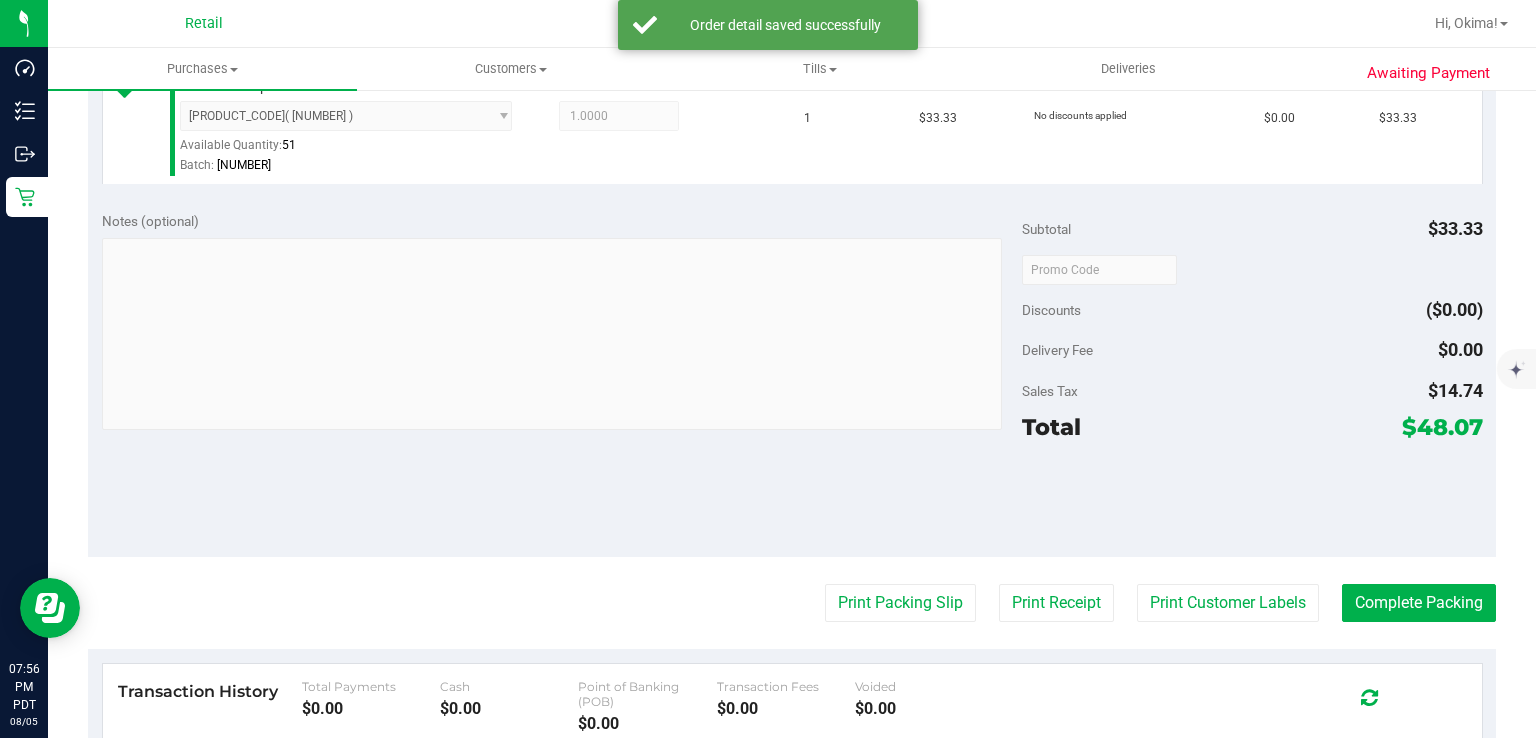 scroll, scrollTop: 732, scrollLeft: 0, axis: vertical 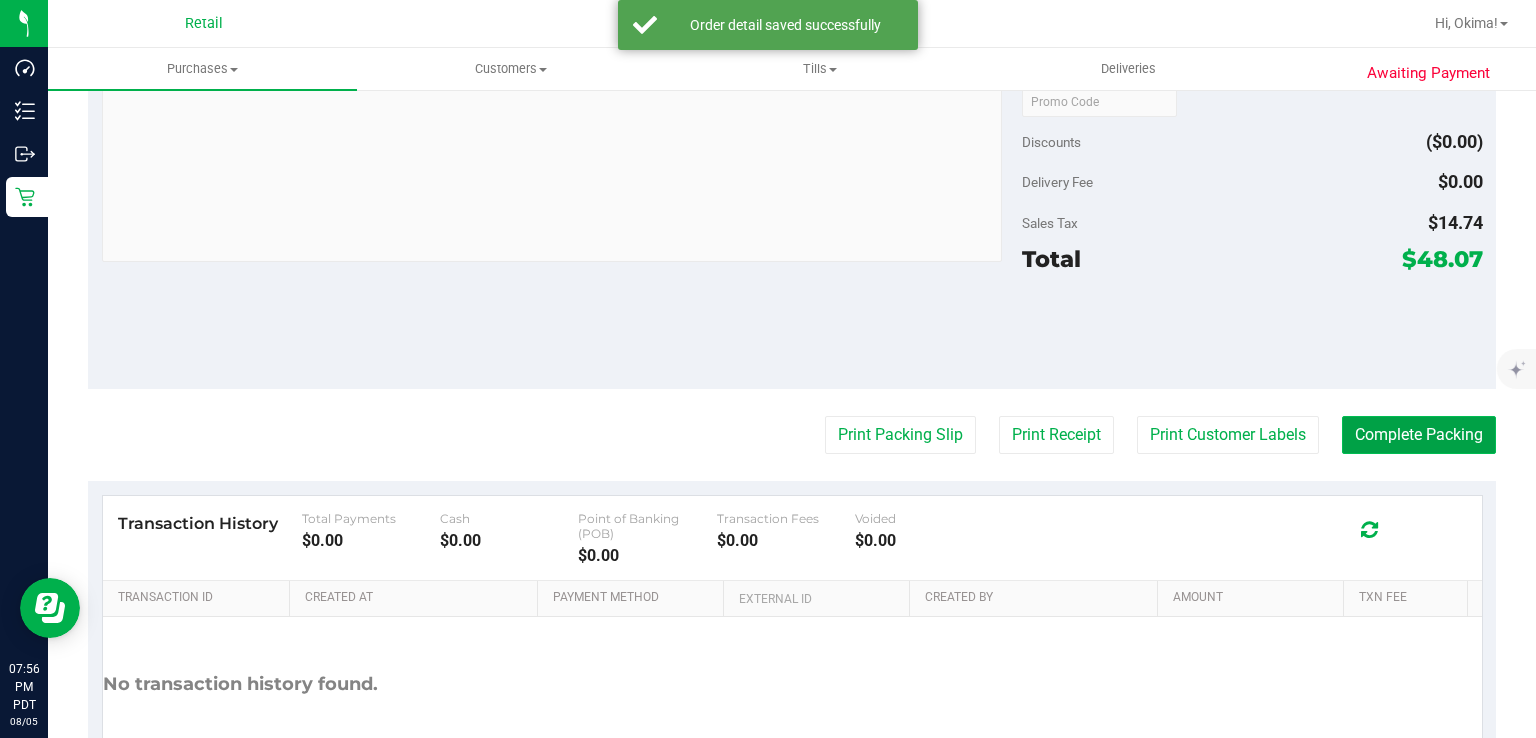 click on "Complete Packing" at bounding box center (1419, 435) 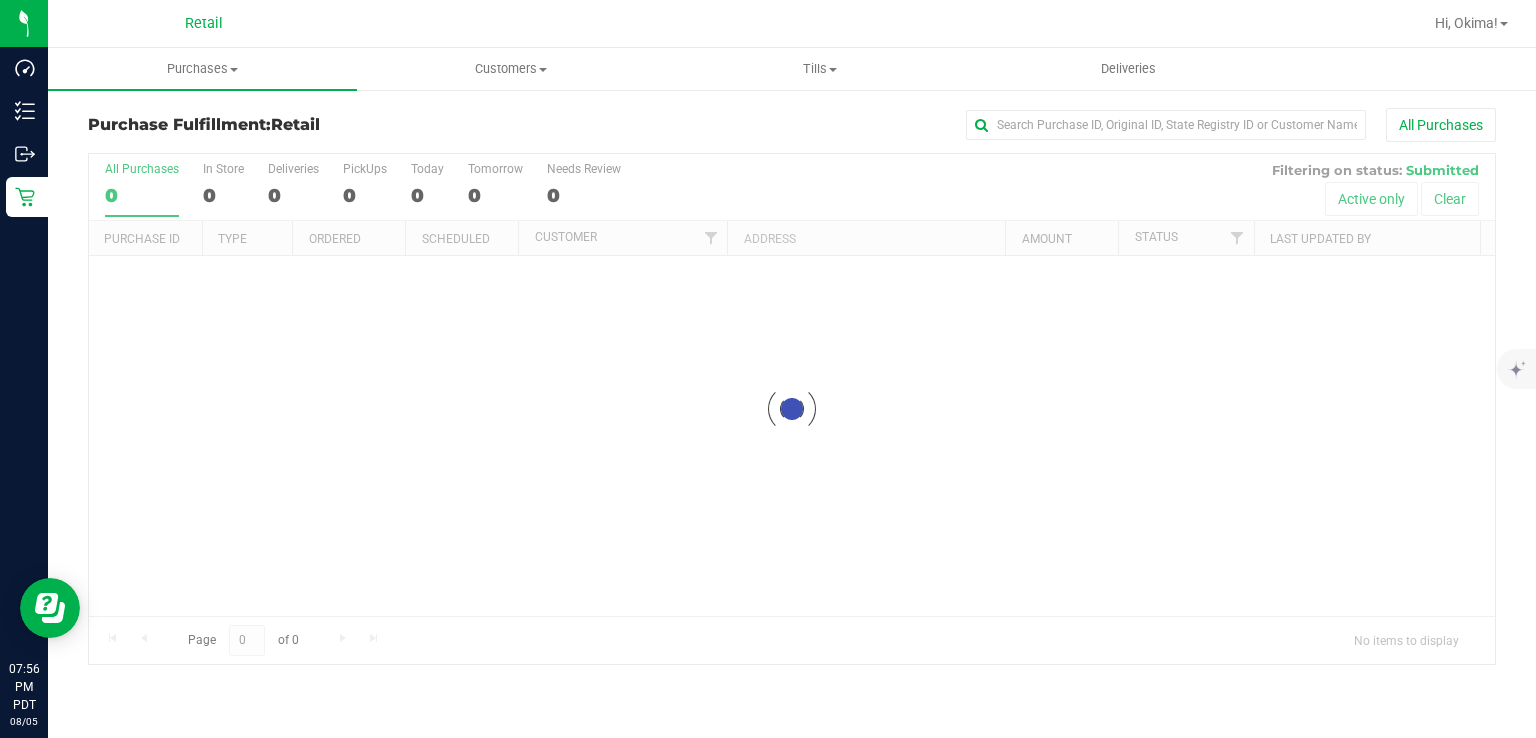 scroll, scrollTop: 0, scrollLeft: 0, axis: both 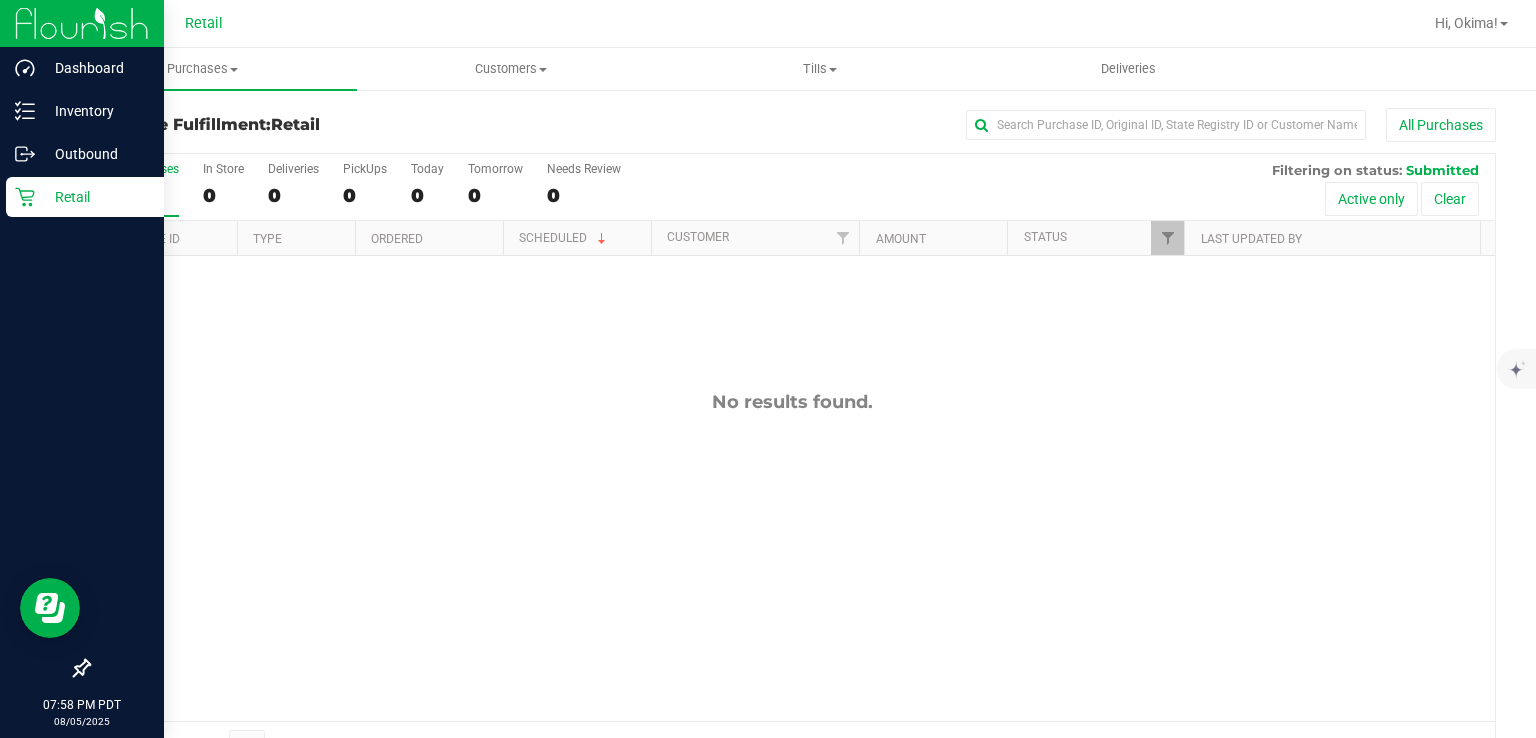 click 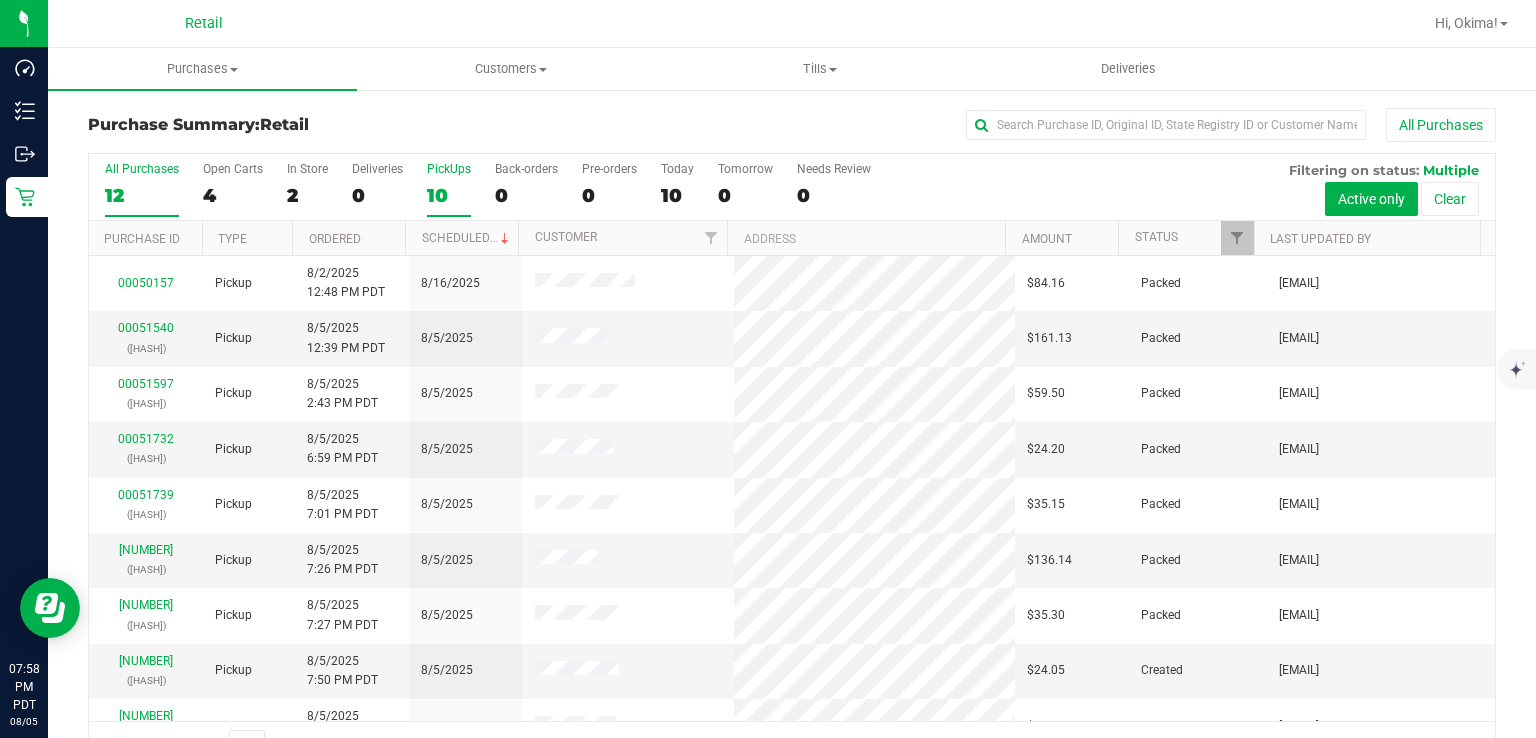click on "10" at bounding box center (449, 195) 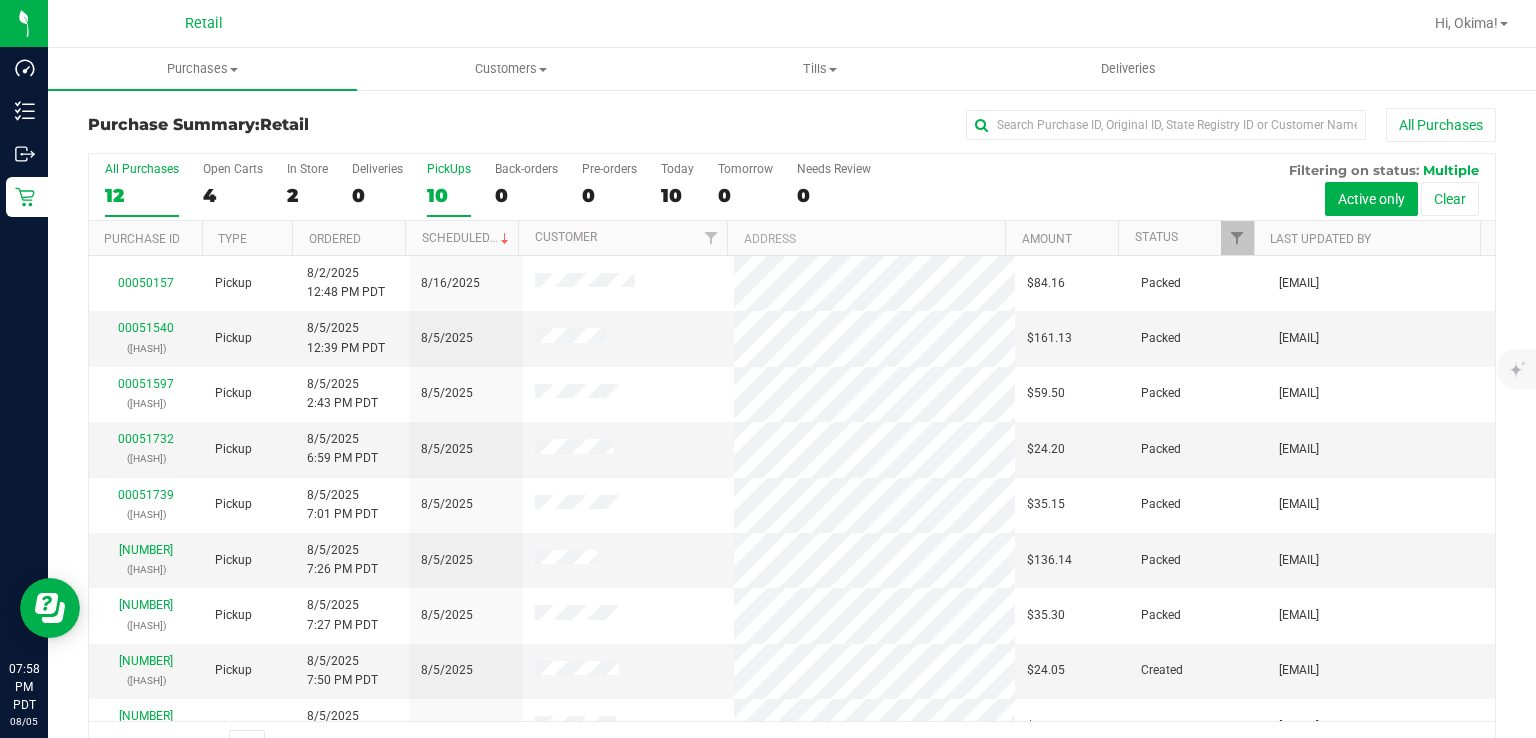 click on "PickUps
10" at bounding box center (0, 0) 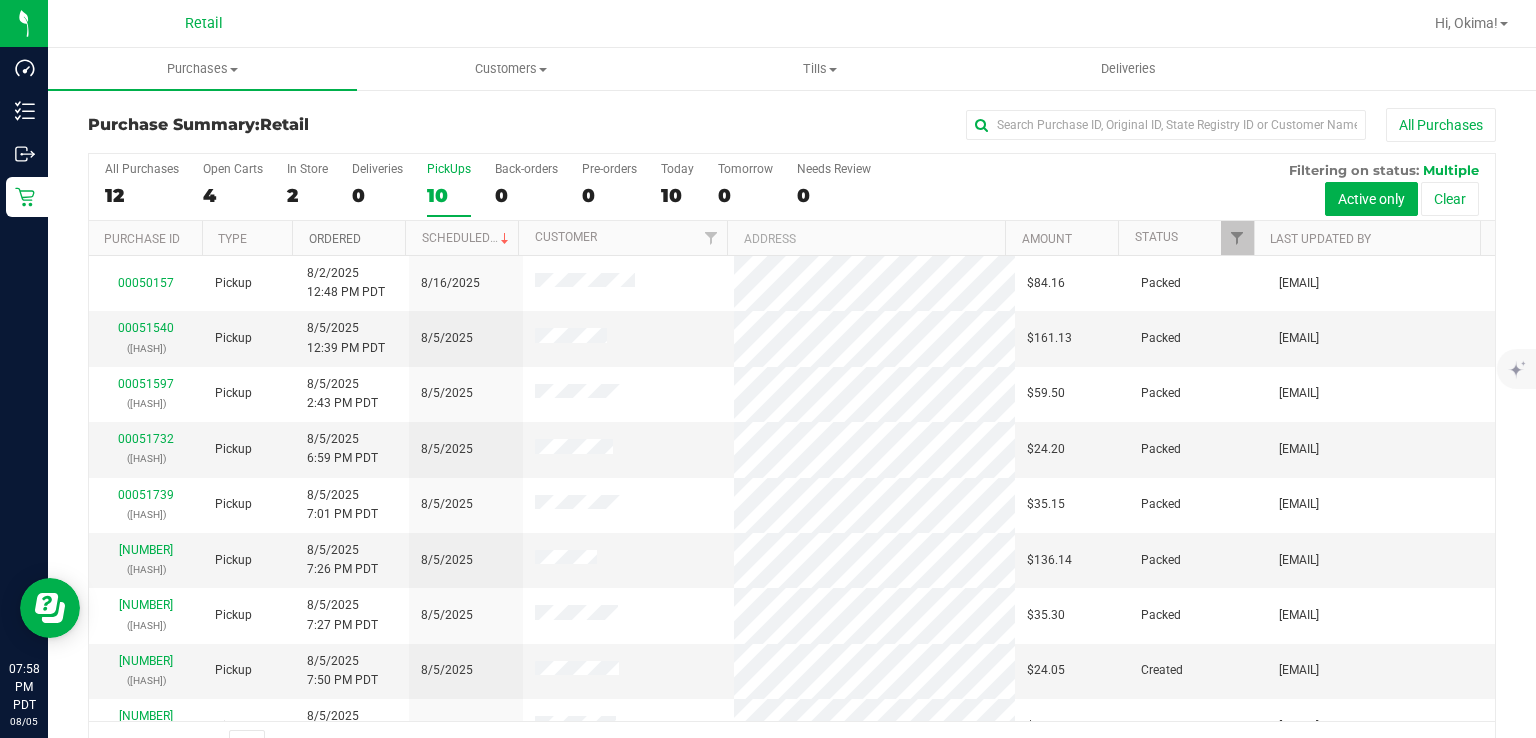 click on "Ordered" at bounding box center (335, 239) 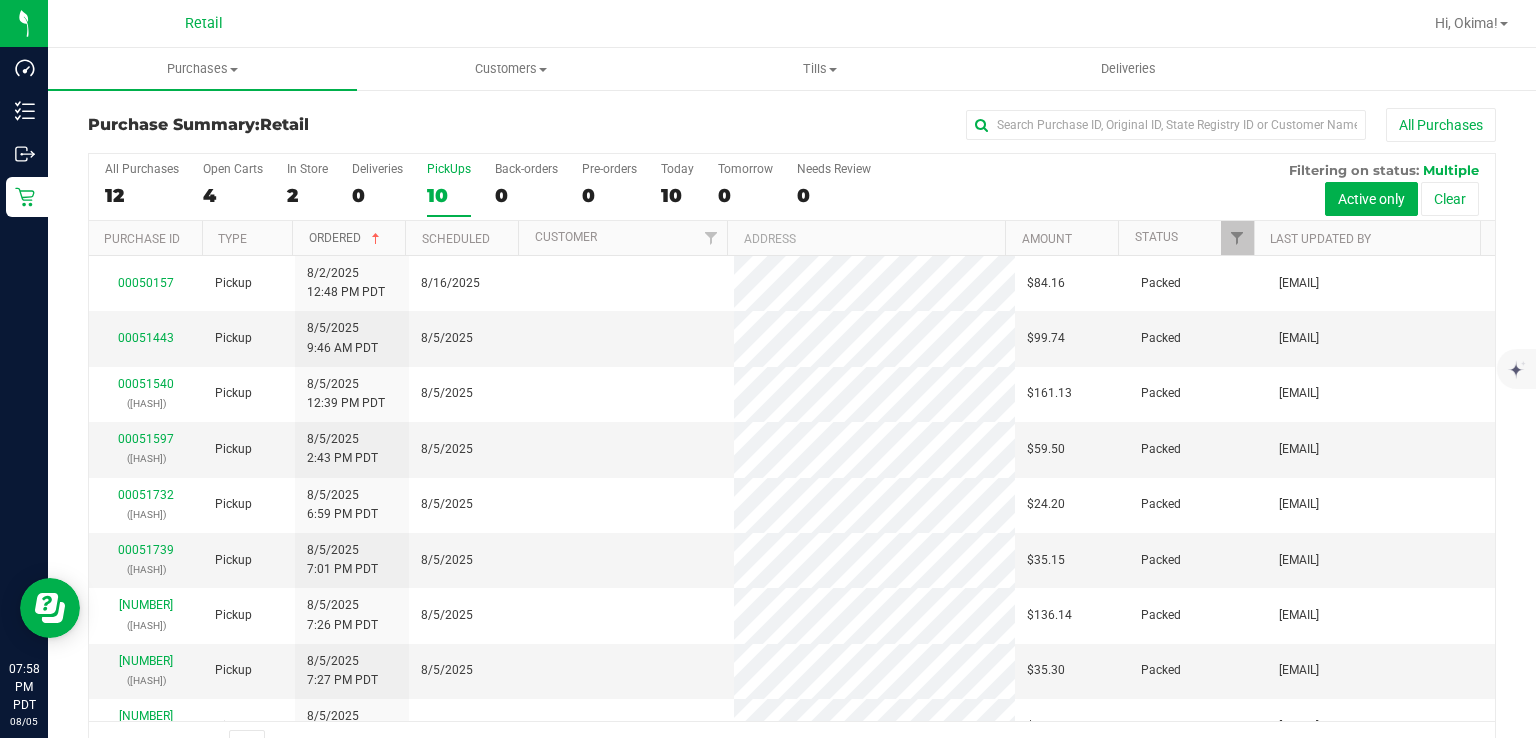scroll, scrollTop: 86, scrollLeft: 0, axis: vertical 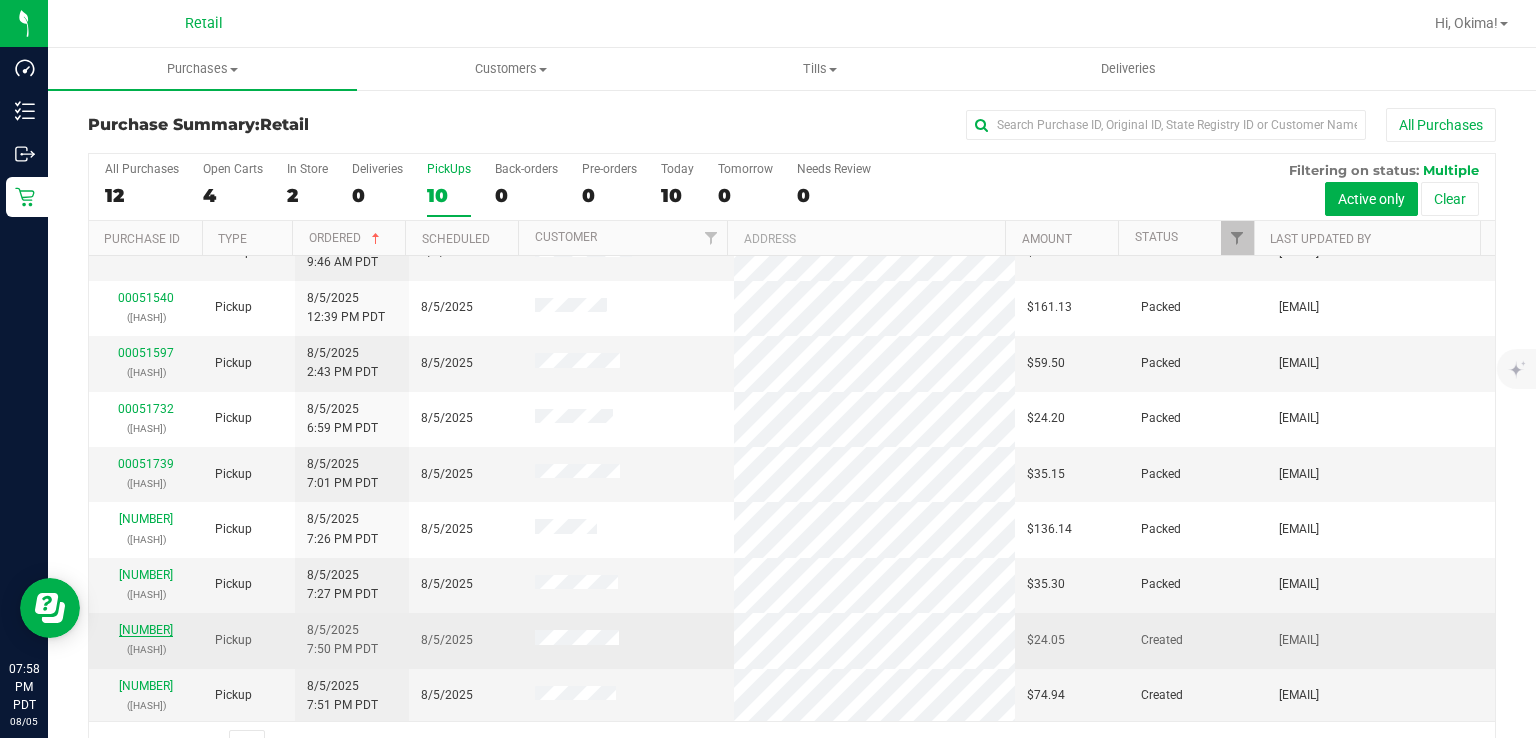 click on "[NUMBER]" at bounding box center (146, 630) 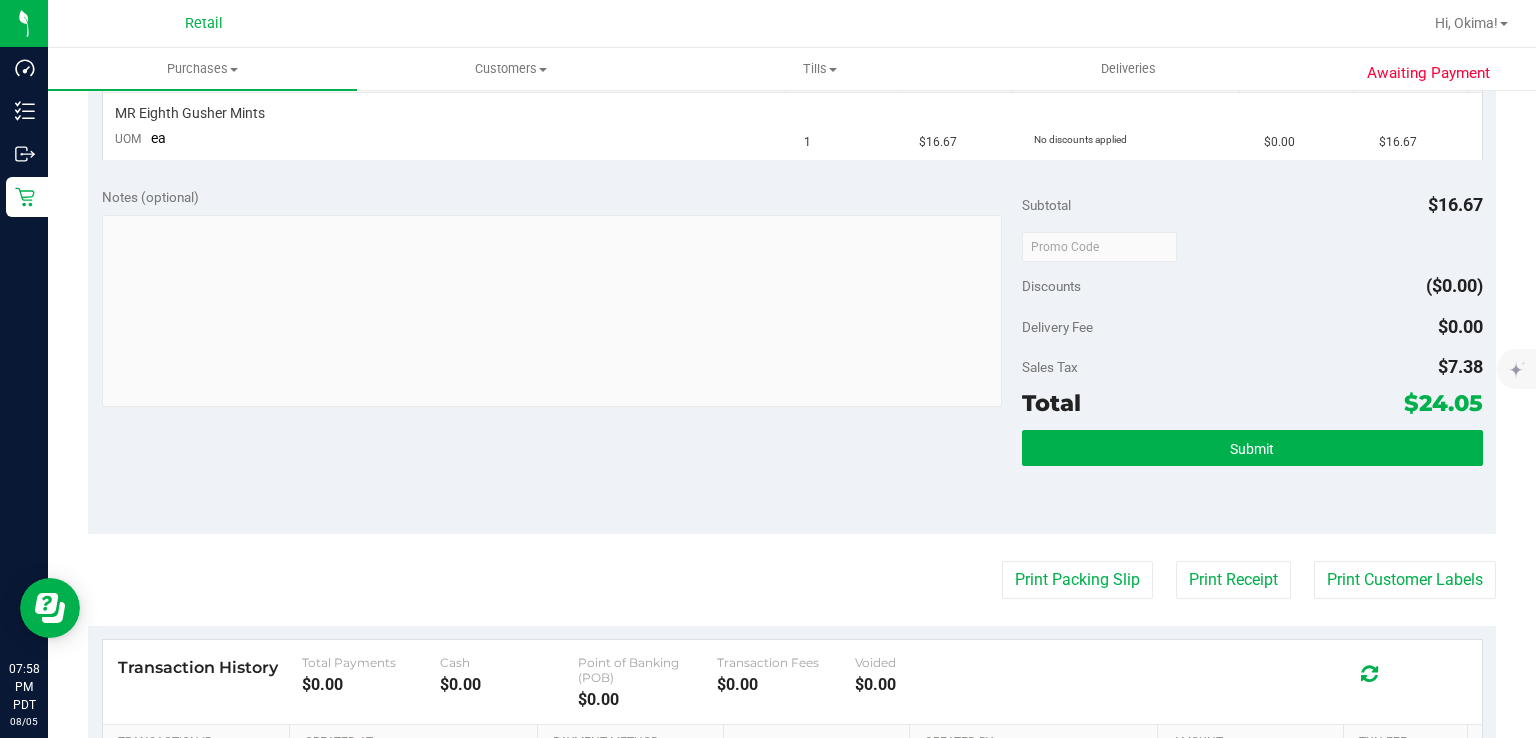 scroll, scrollTop: 579, scrollLeft: 0, axis: vertical 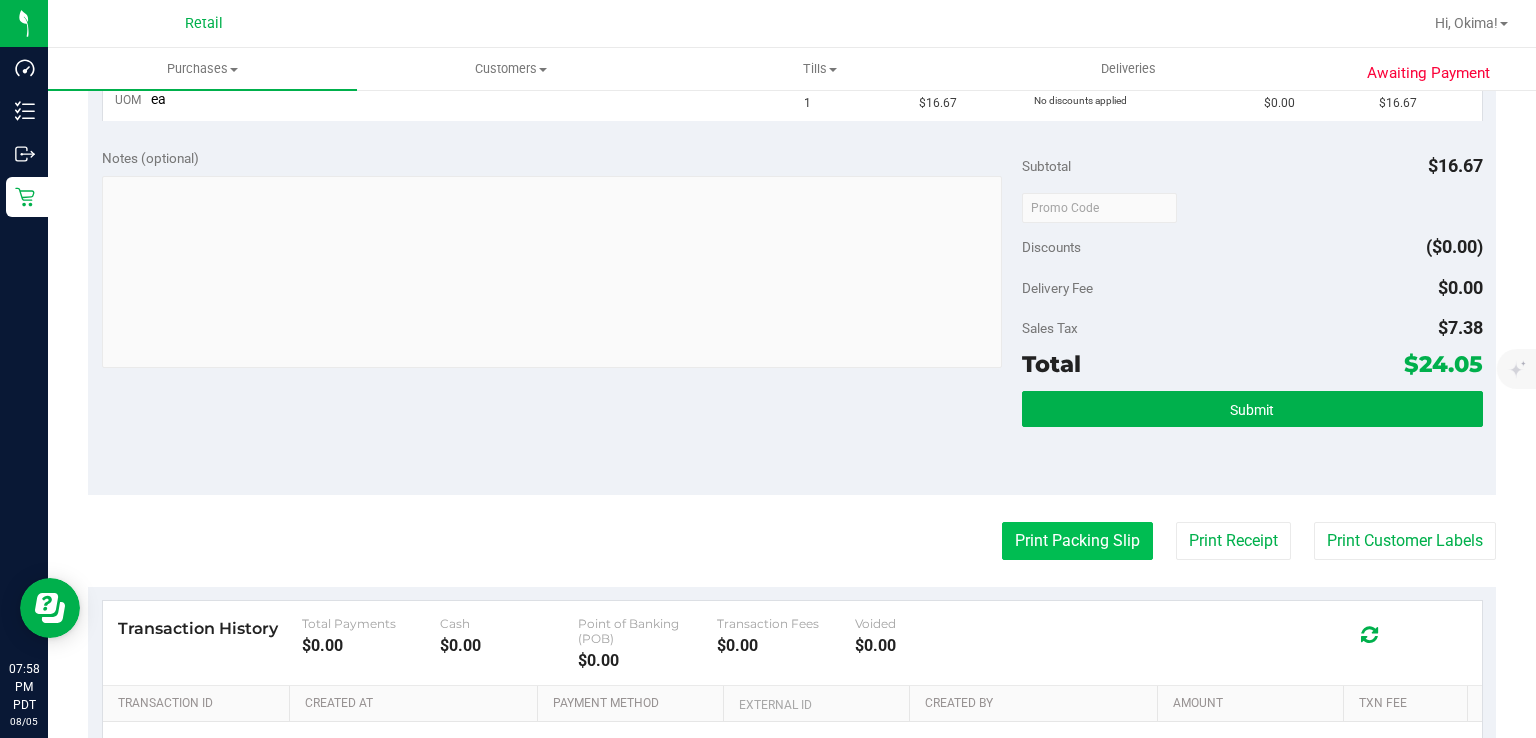 click on "Print Packing Slip" at bounding box center [1077, 541] 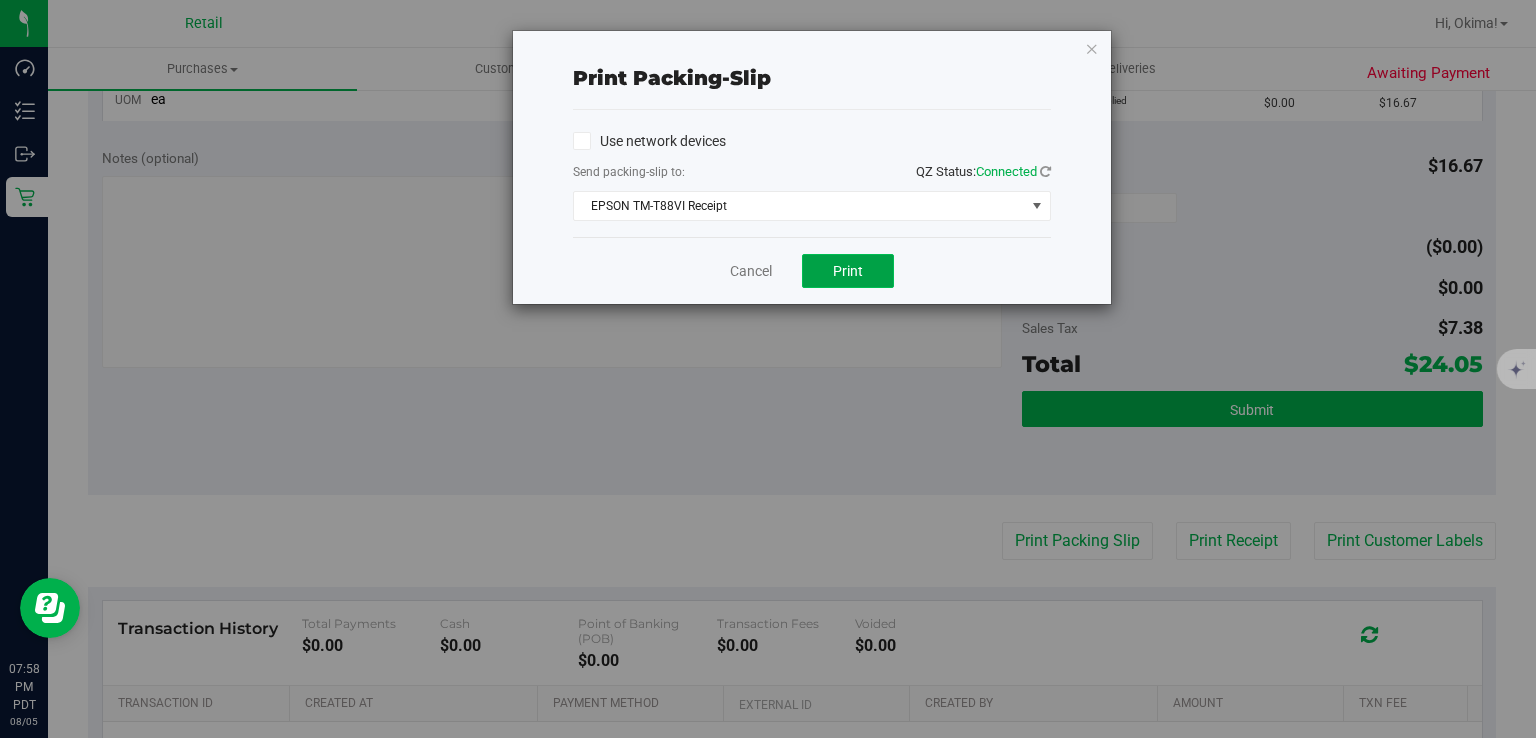 click on "Print" at bounding box center (848, 271) 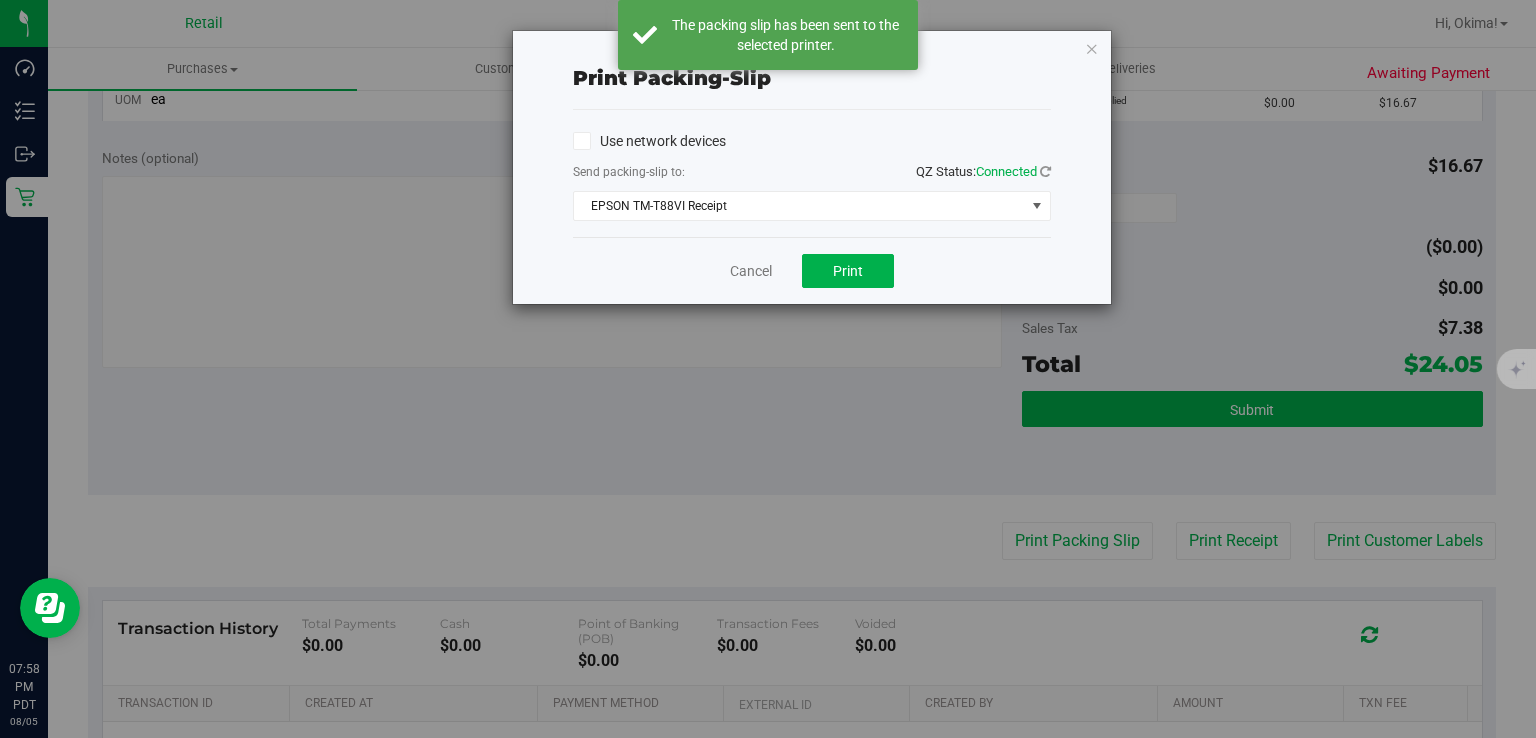 click on "Cancel
Print" at bounding box center [812, 270] 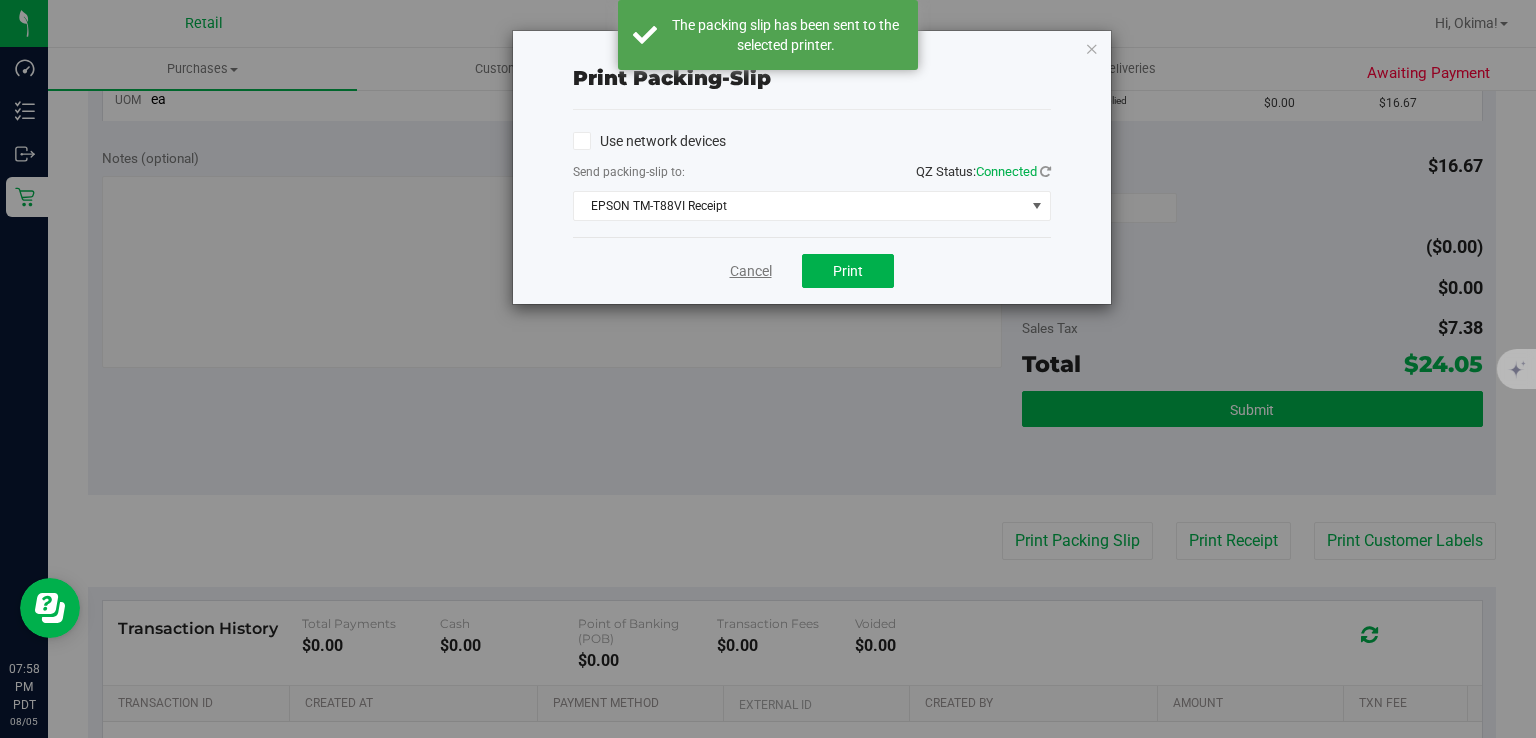 click on "Cancel" at bounding box center [751, 271] 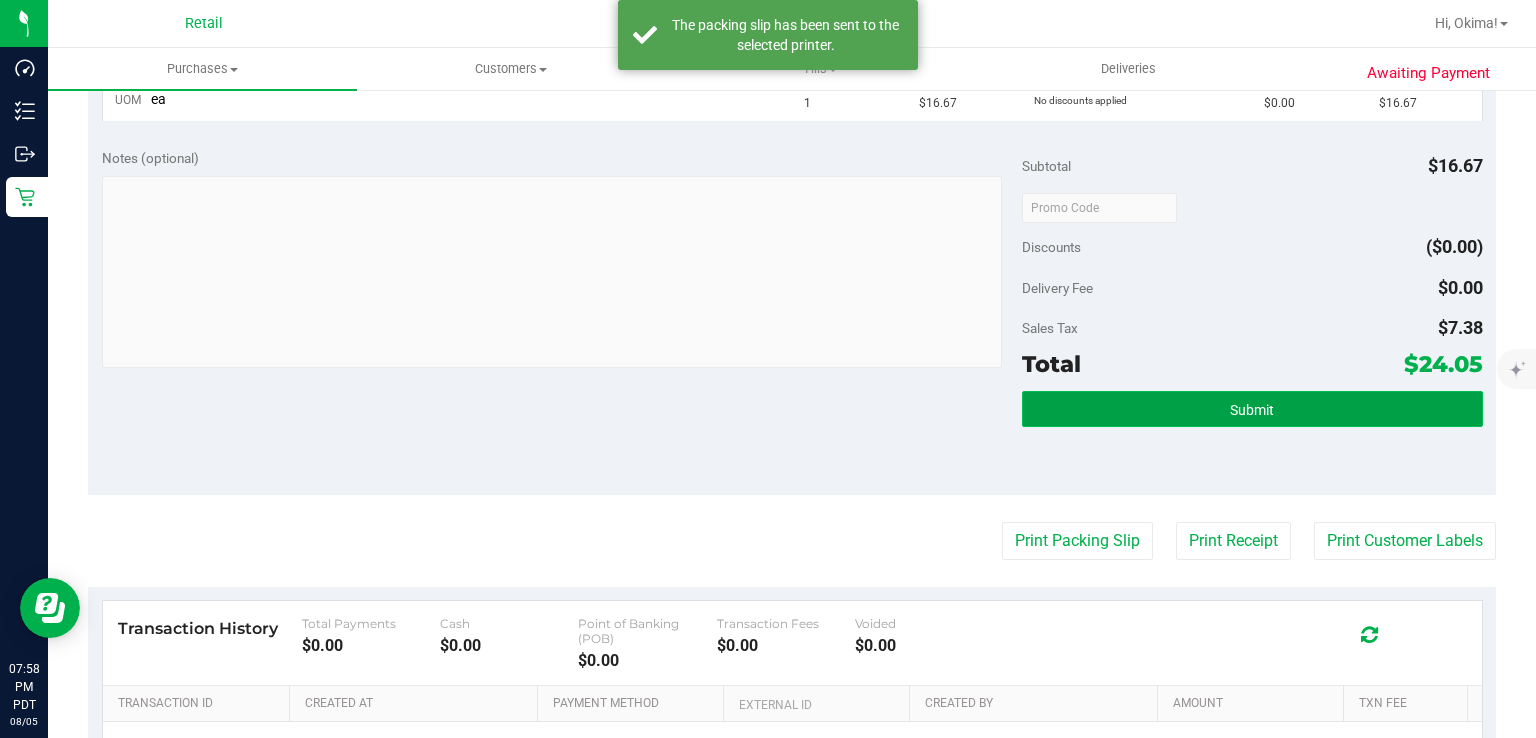 click on "Submit" at bounding box center (1252, 409) 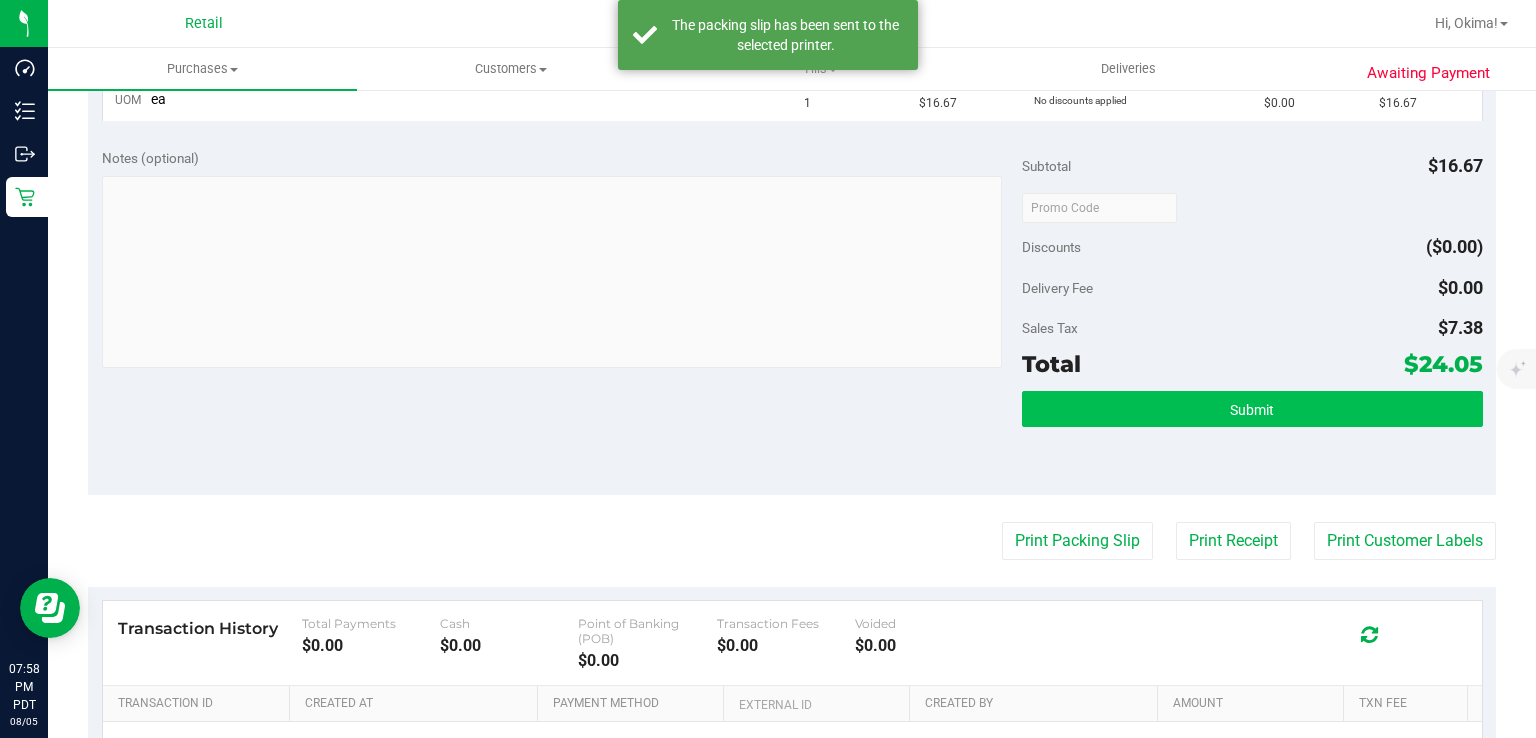 scroll, scrollTop: 582, scrollLeft: 0, axis: vertical 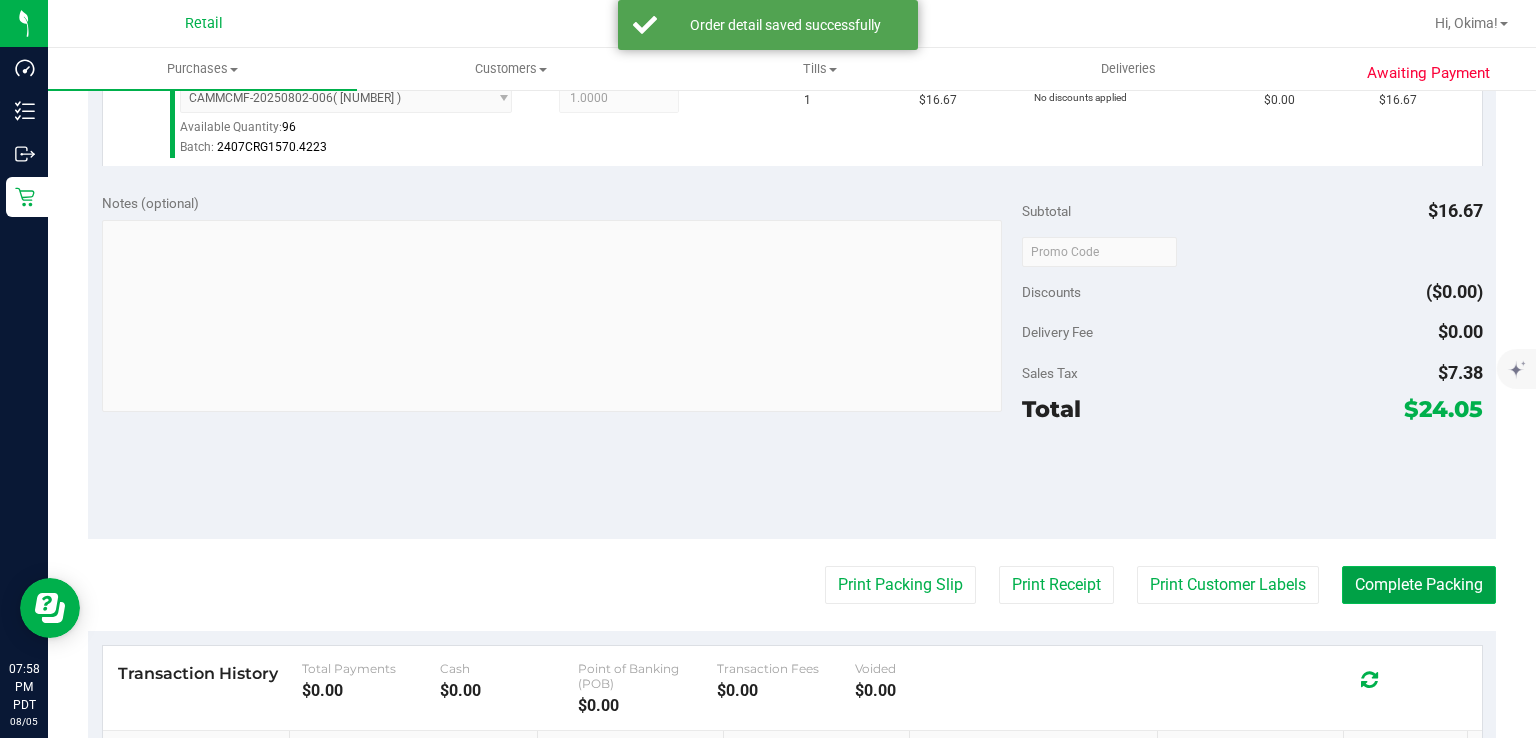 click on "Complete Packing" at bounding box center (1419, 585) 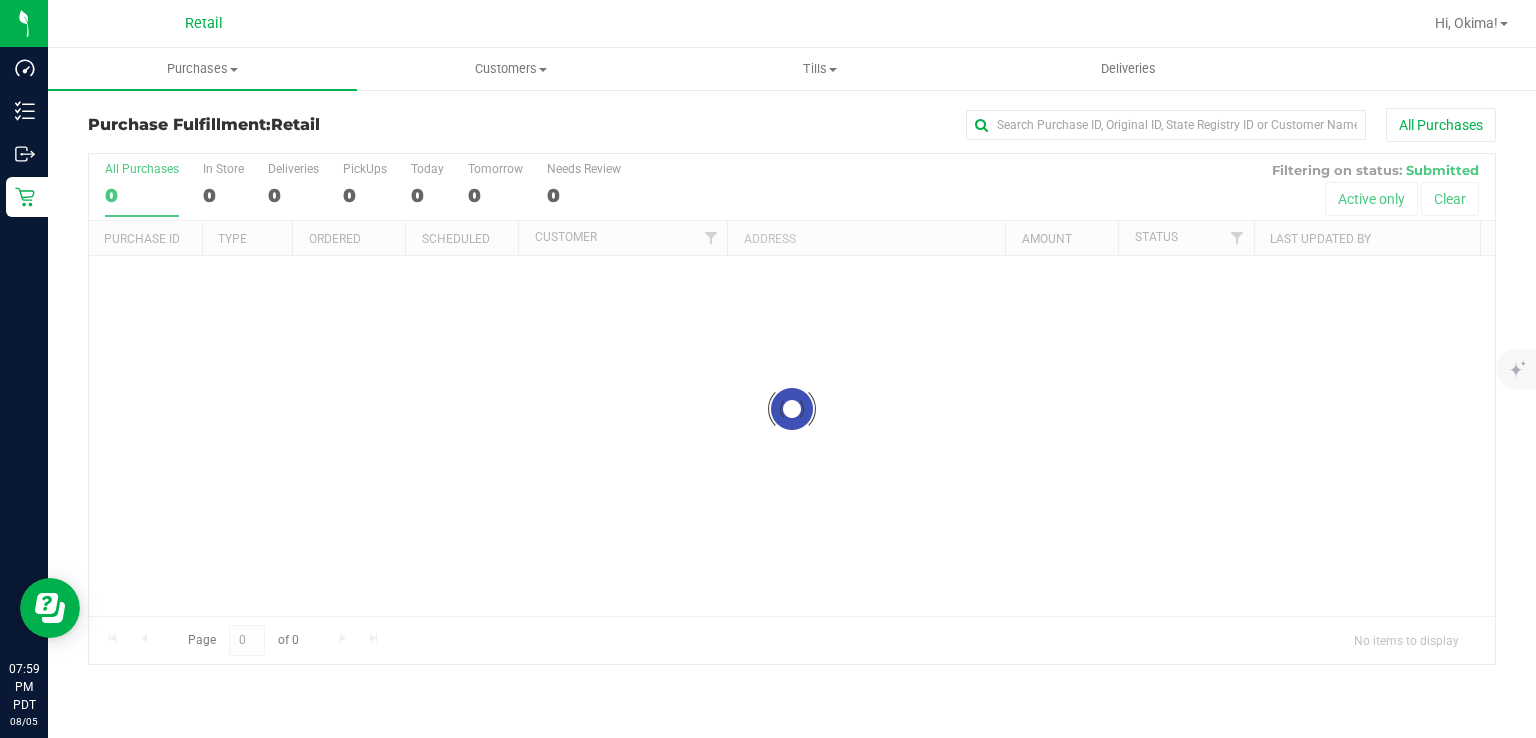 scroll, scrollTop: 0, scrollLeft: 0, axis: both 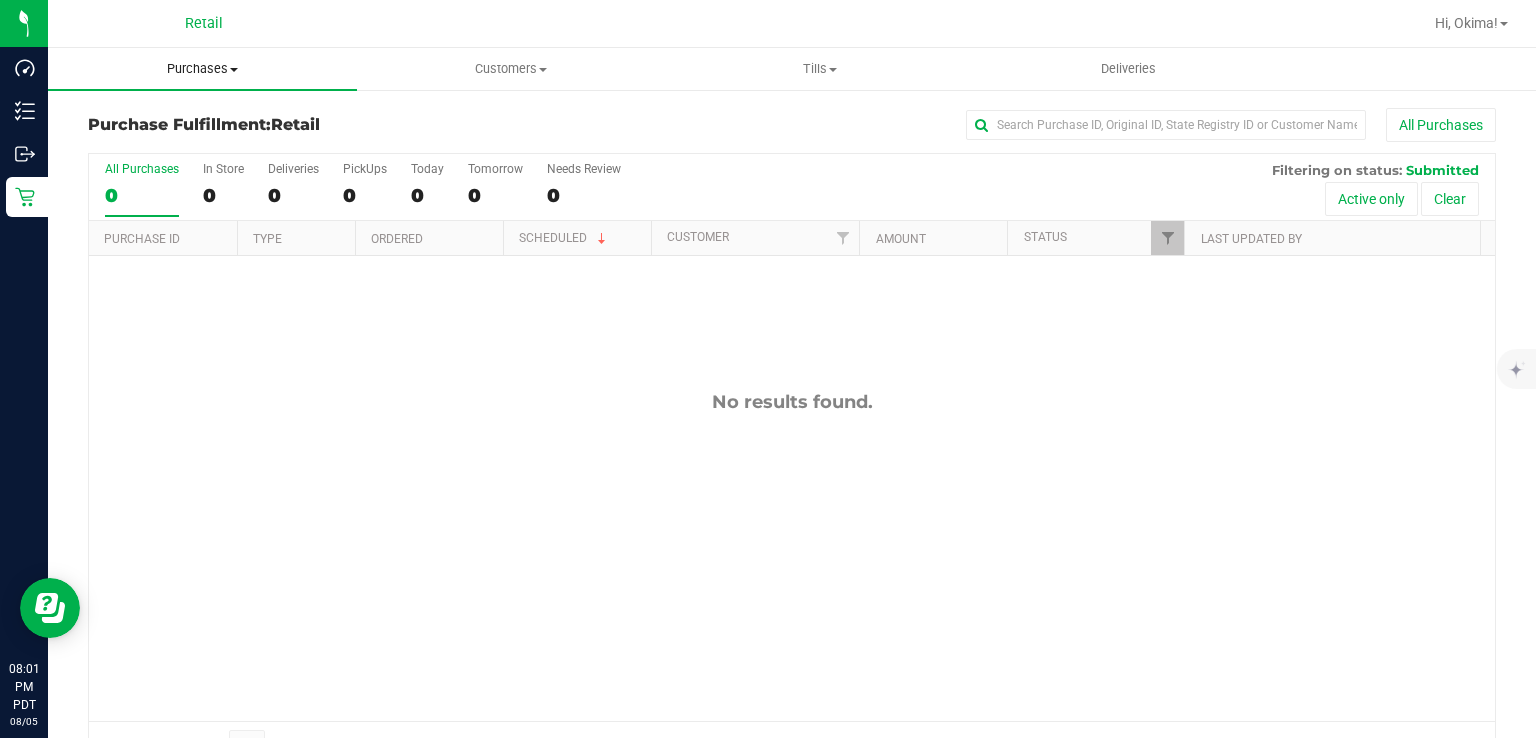 click on "Purchases
Summary of purchases
Fulfillment
All purchases" at bounding box center [202, 69] 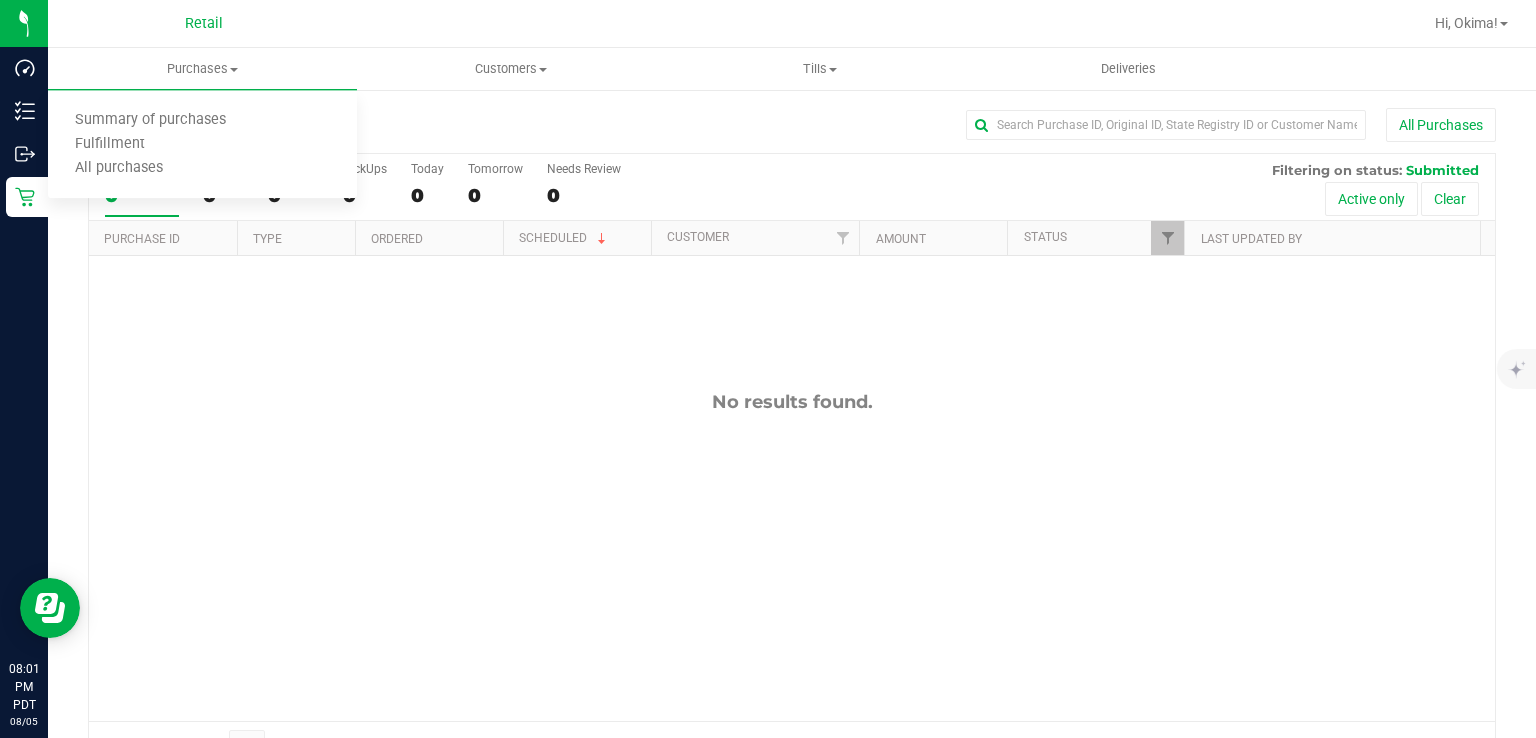 click on "All Purchases" at bounding box center (1026, 125) 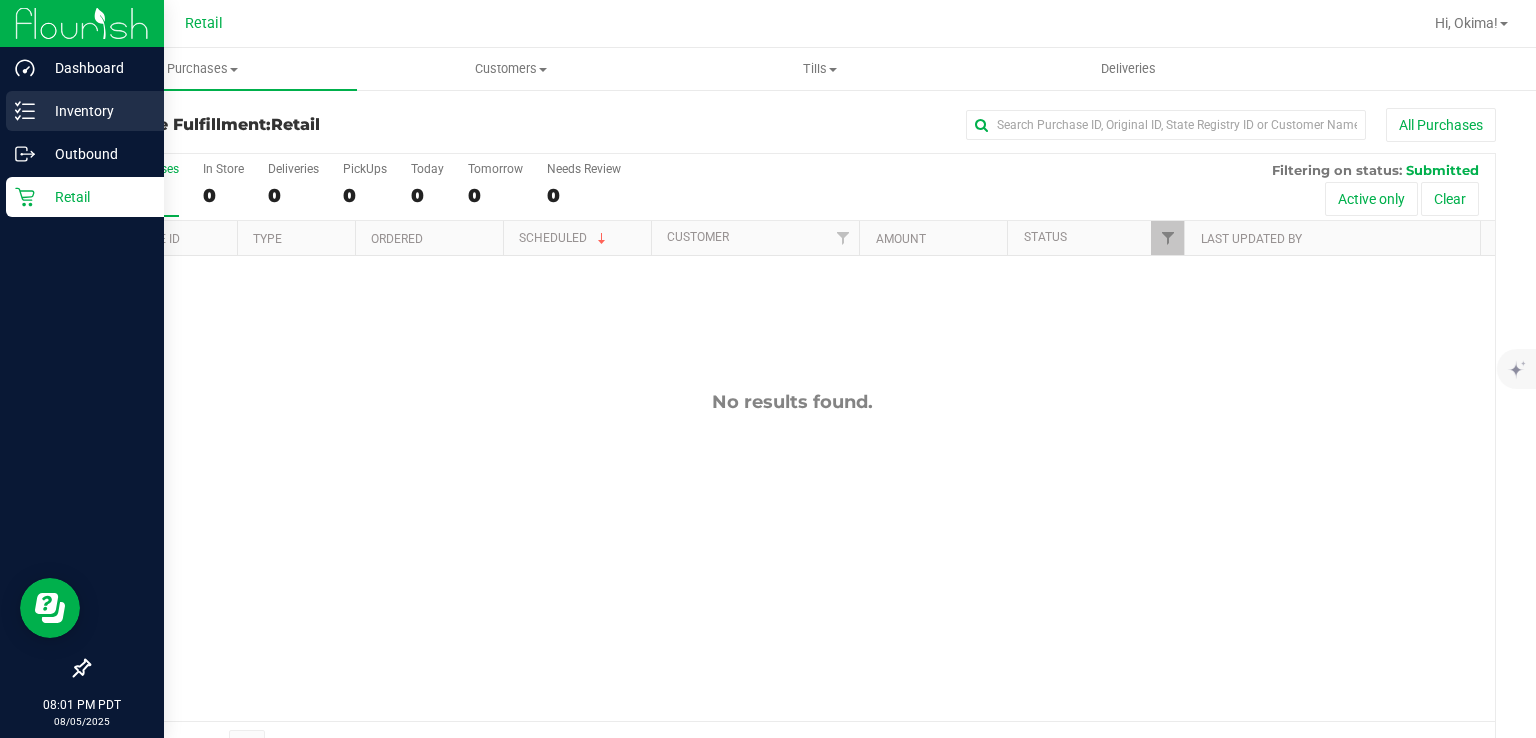 click on "Inventory" at bounding box center (82, 112) 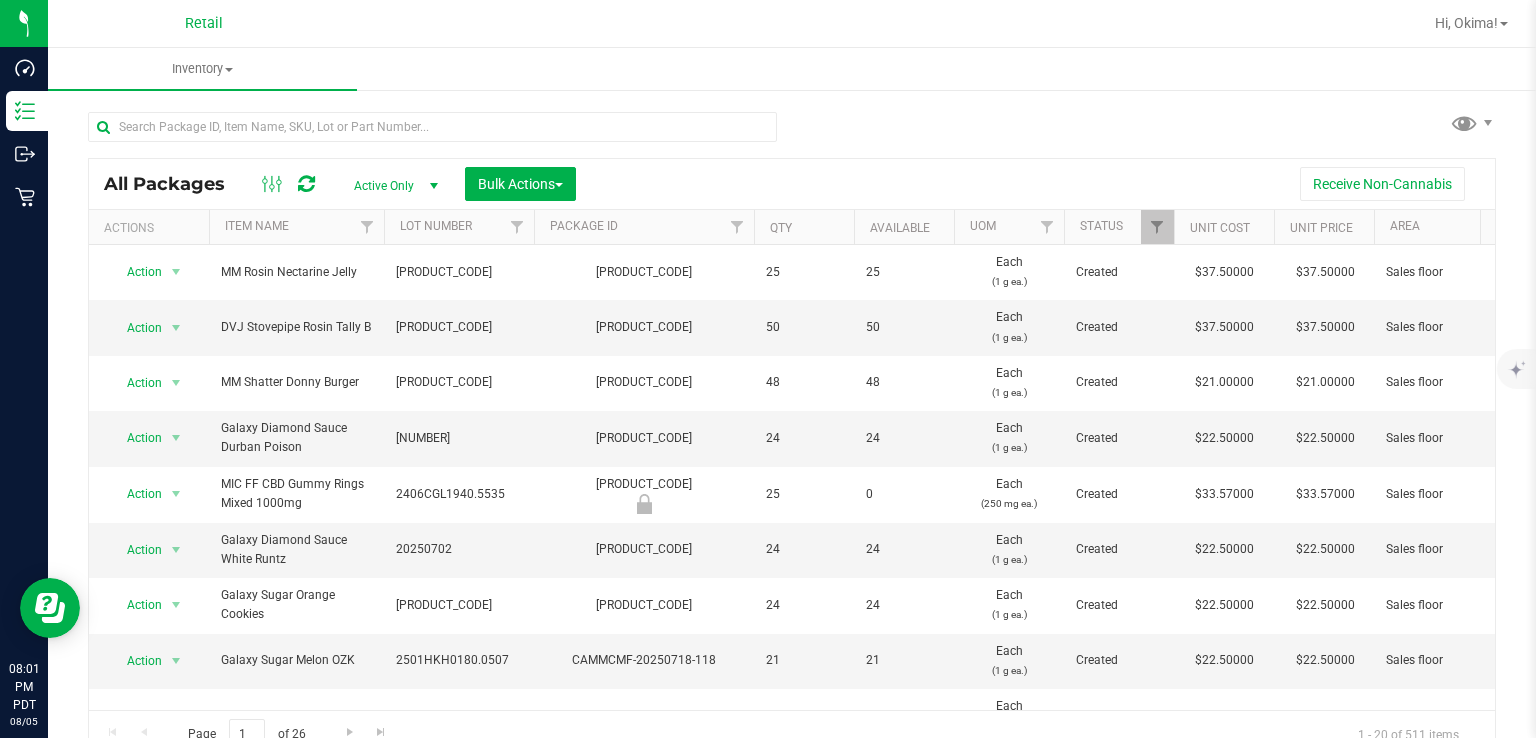 click on "Inventory
All packages
All inventory
Waste log
Create inventory" at bounding box center (816, 69) 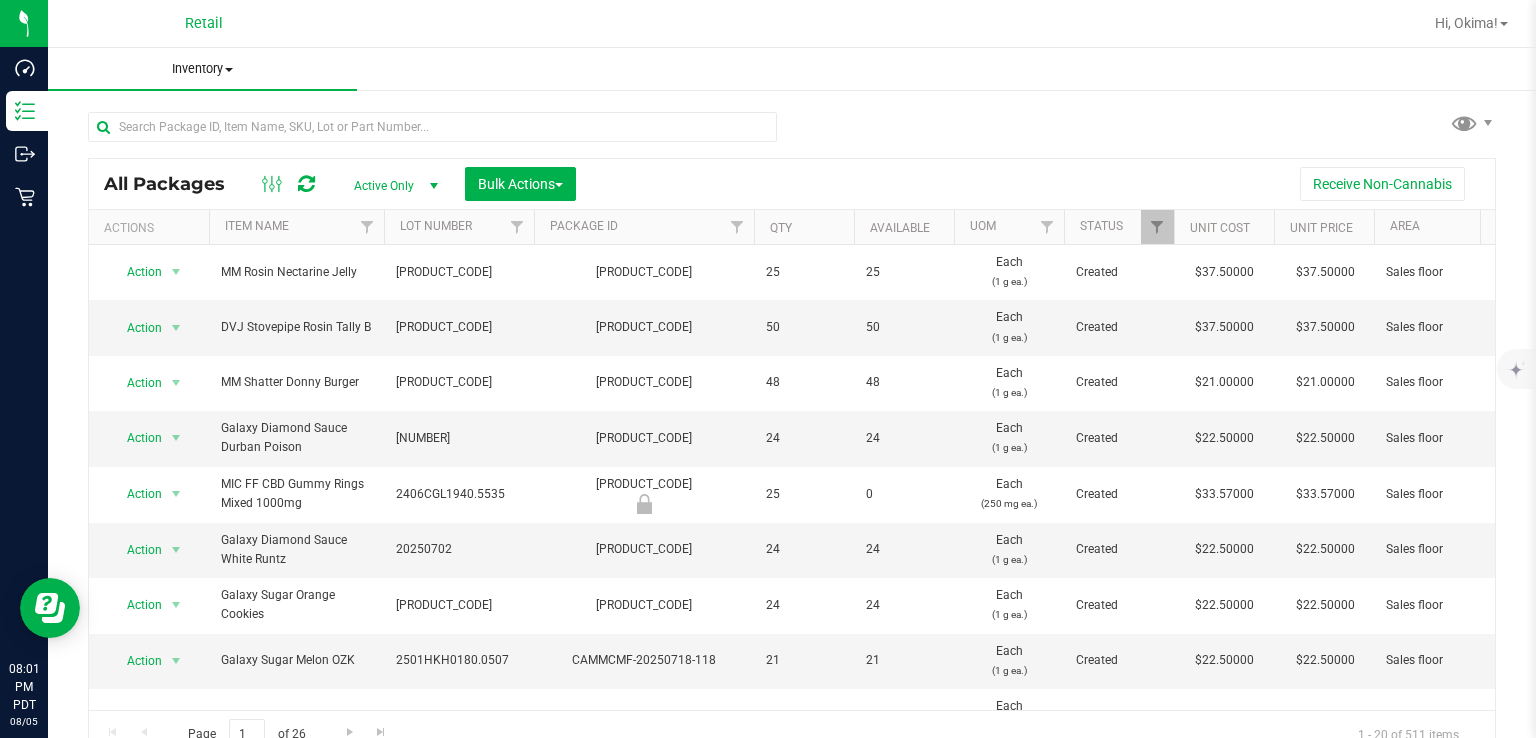 click on "Inventory" at bounding box center [202, 69] 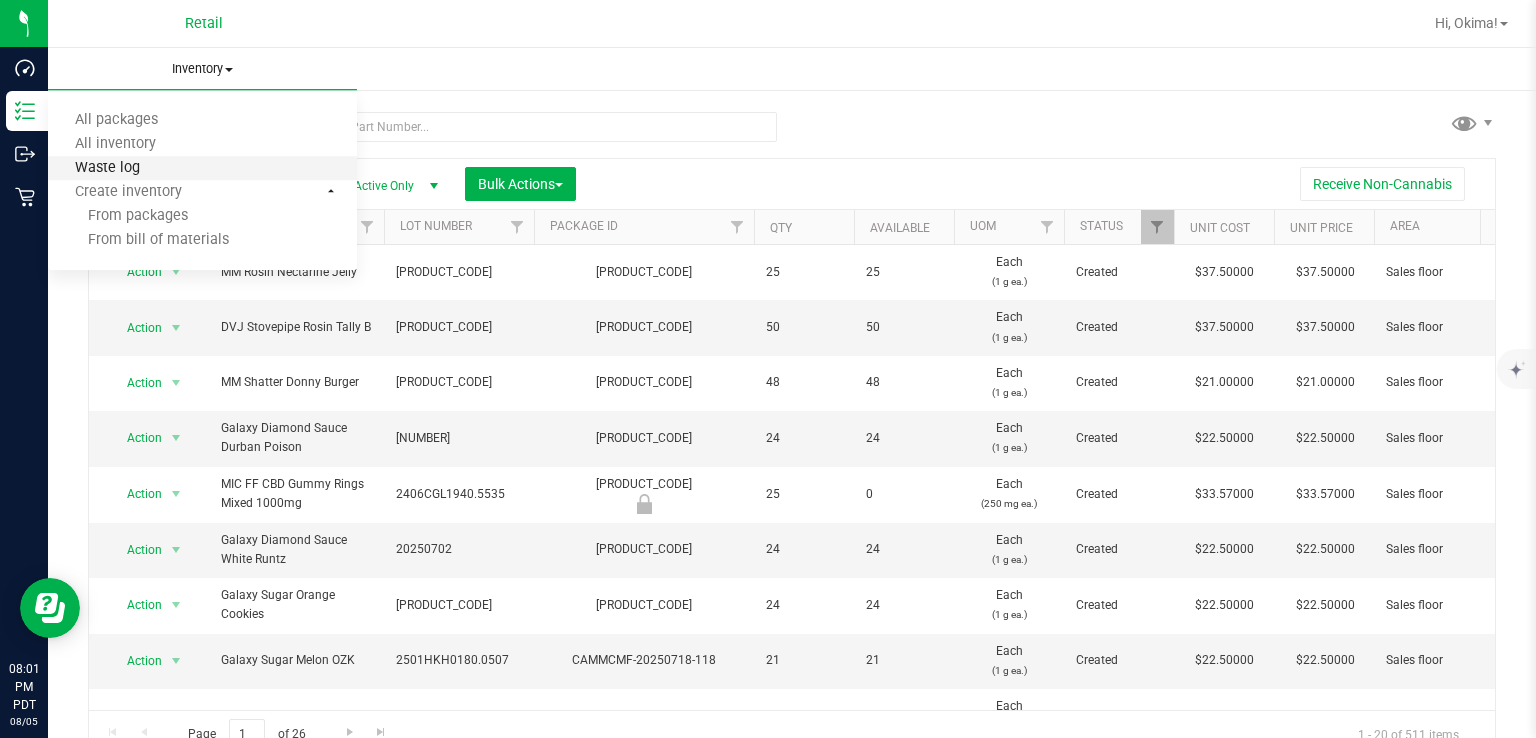 click on "Waste log" at bounding box center [107, 168] 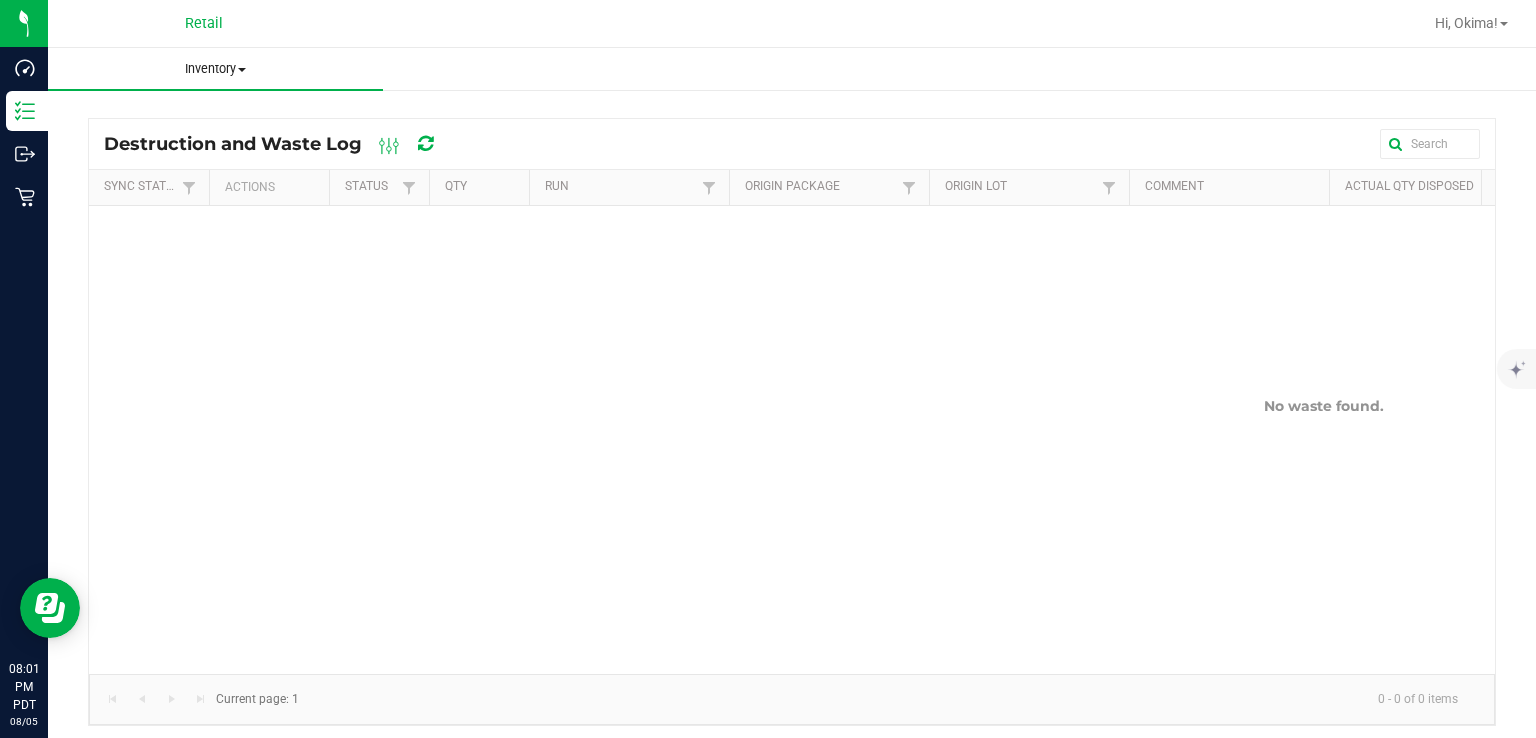 click on "Inventory
All packages
All inventory
Waste log
Create inventory" at bounding box center [215, 69] 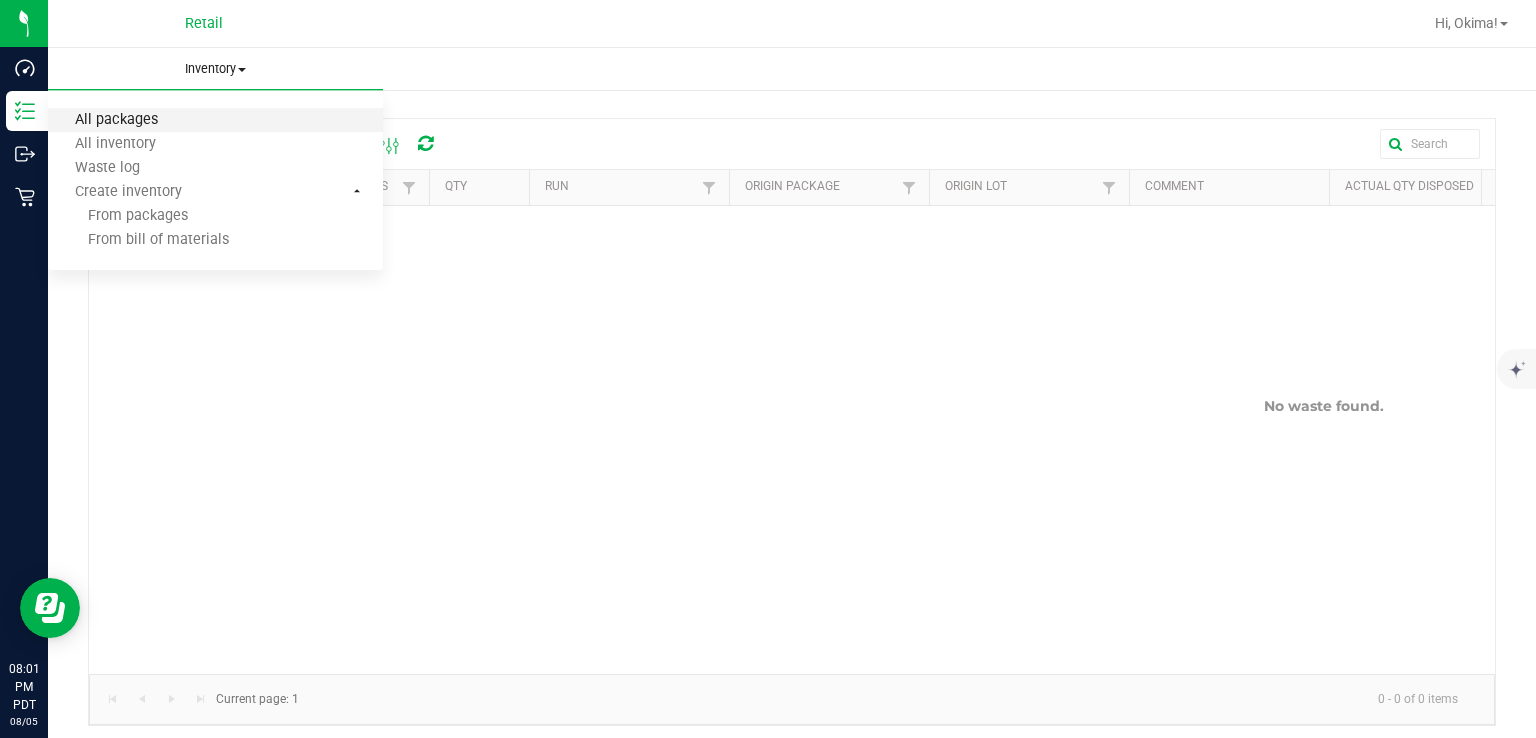 click on "All packages" at bounding box center [116, 120] 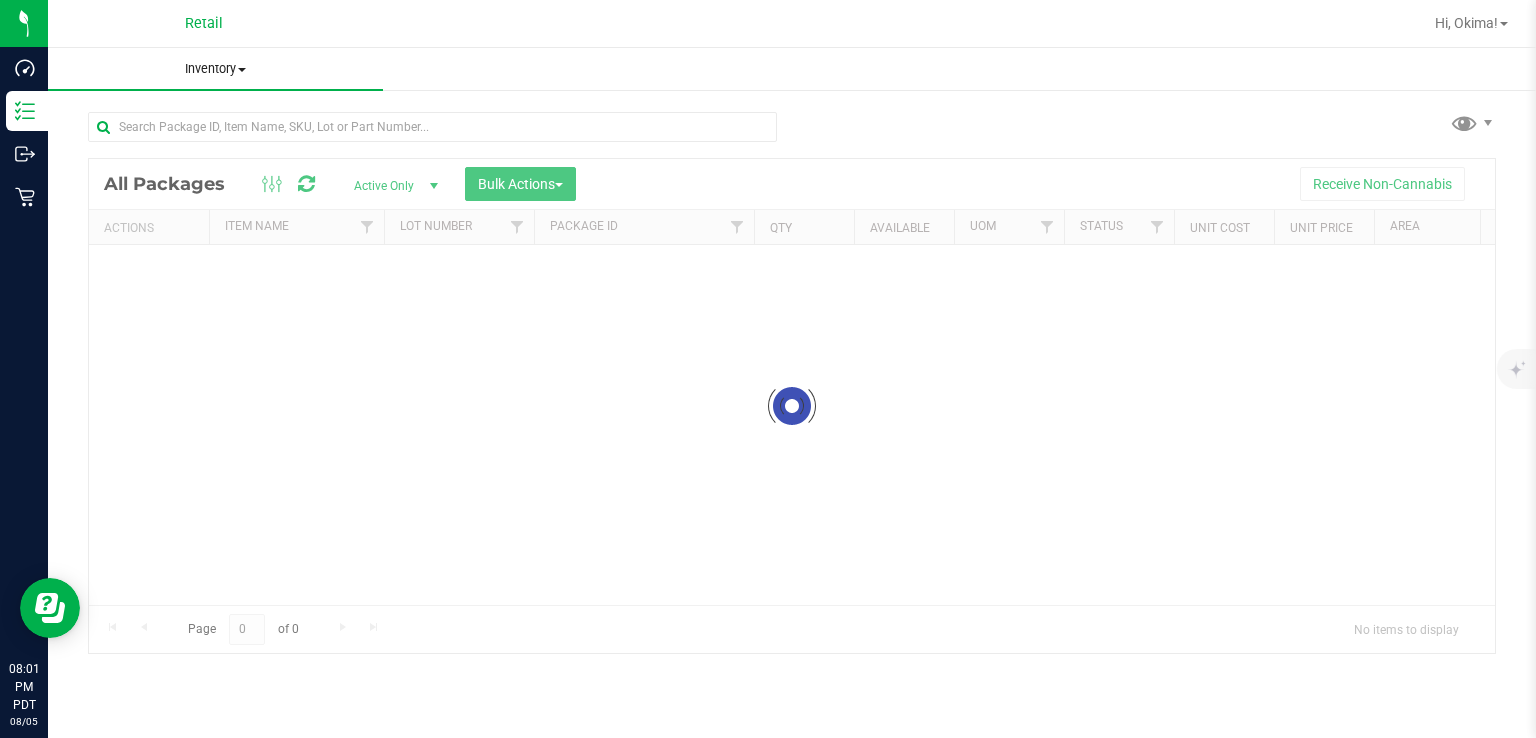 click on "Inventory" at bounding box center (215, 69) 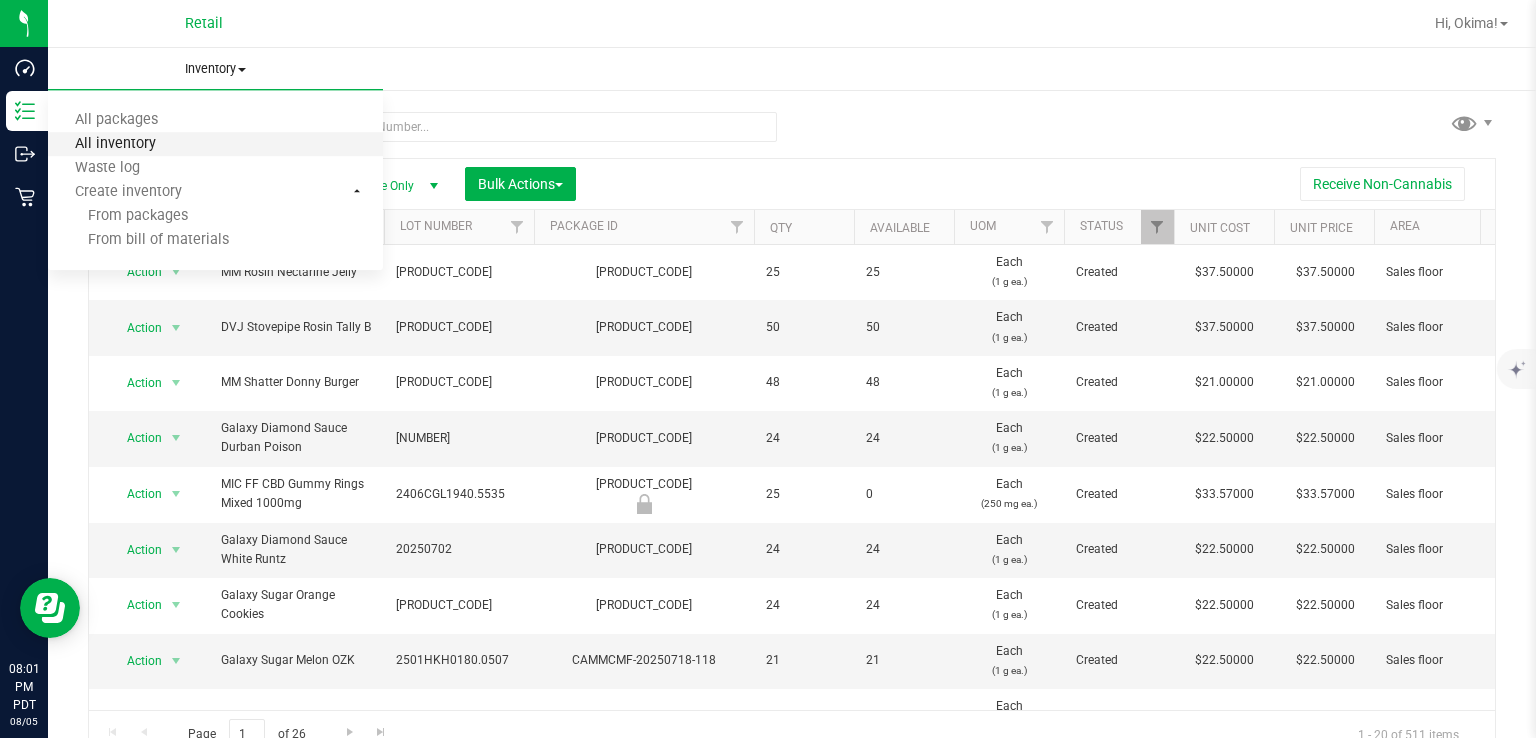 click on "All inventory" at bounding box center (115, 144) 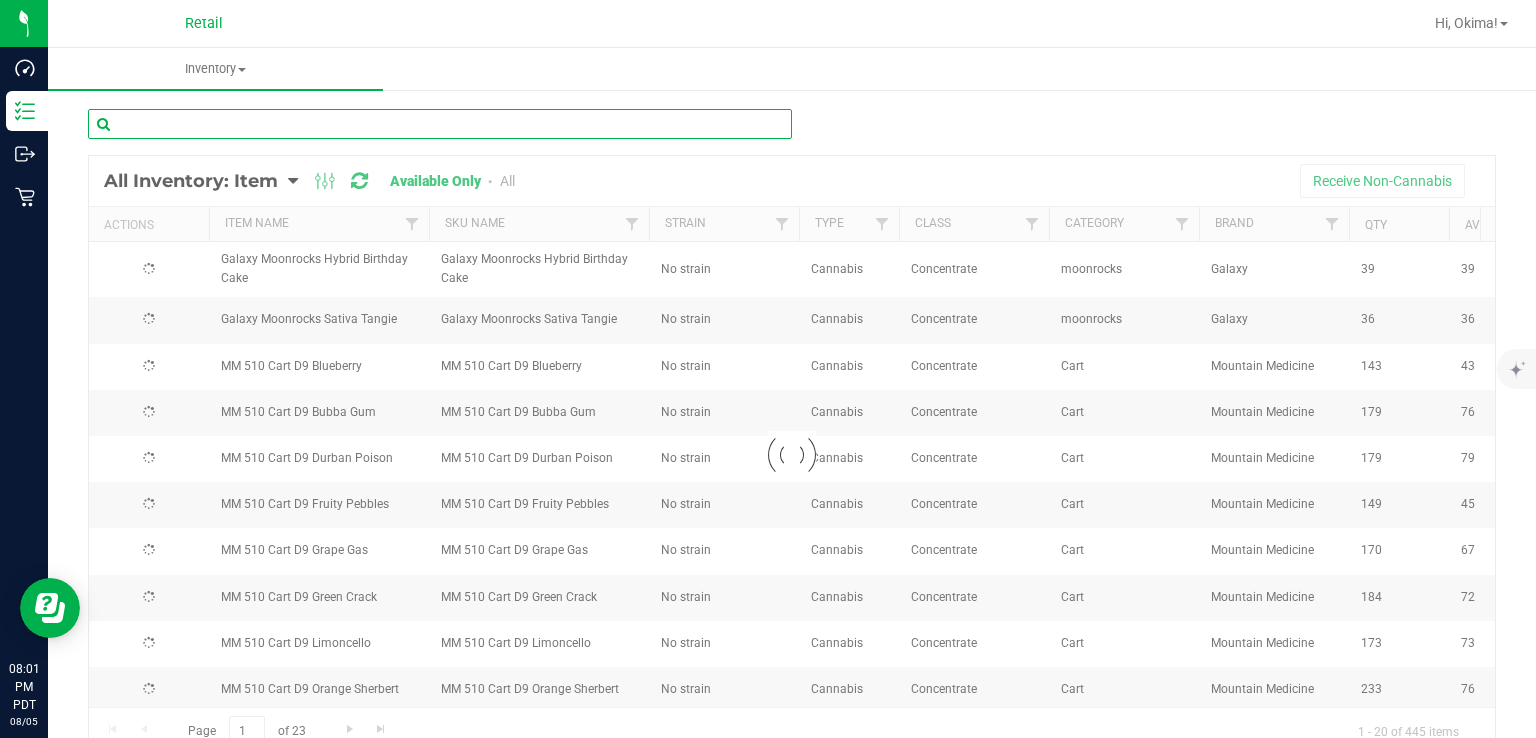 click at bounding box center [440, 124] 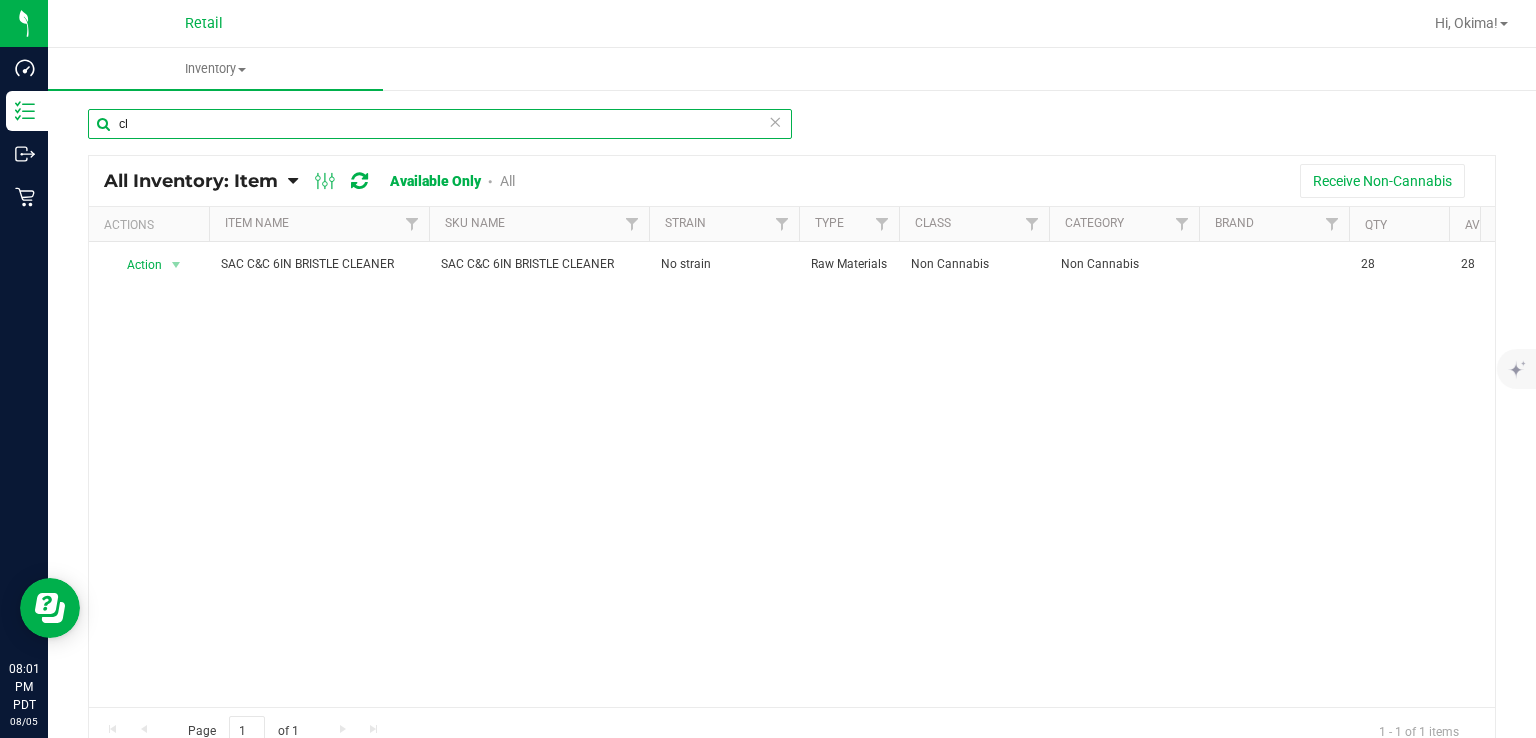 type on "c" 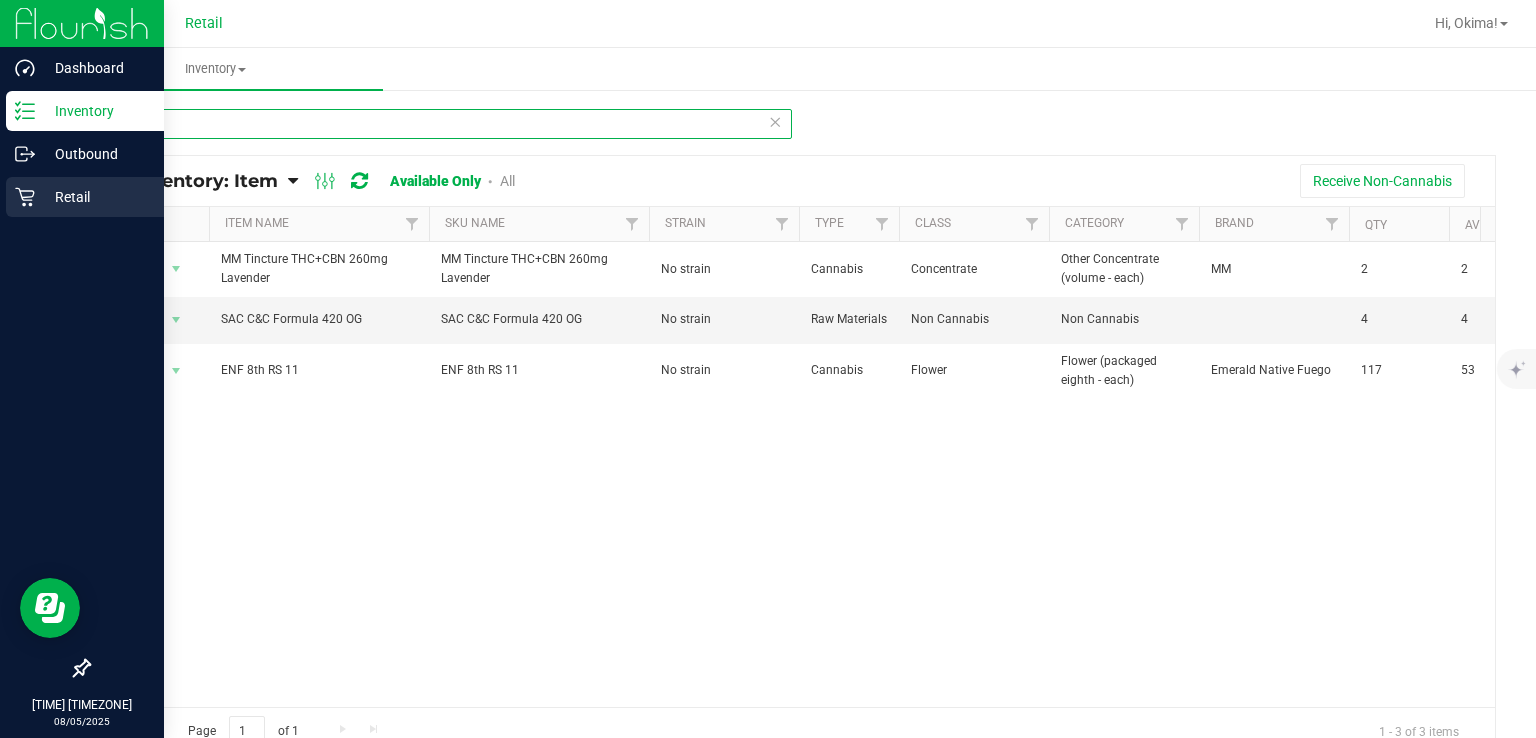 type on "420" 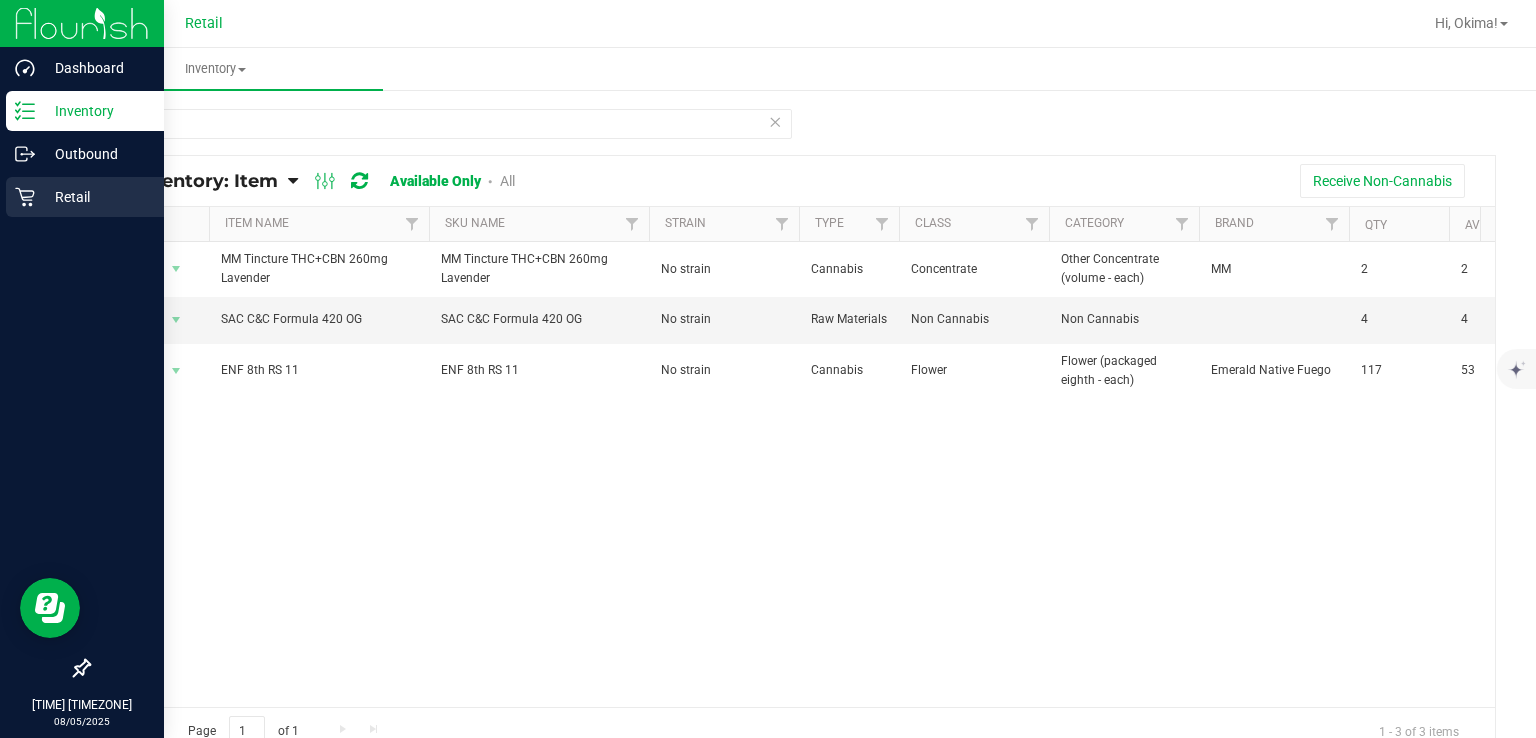 click on "Retail" at bounding box center [85, 197] 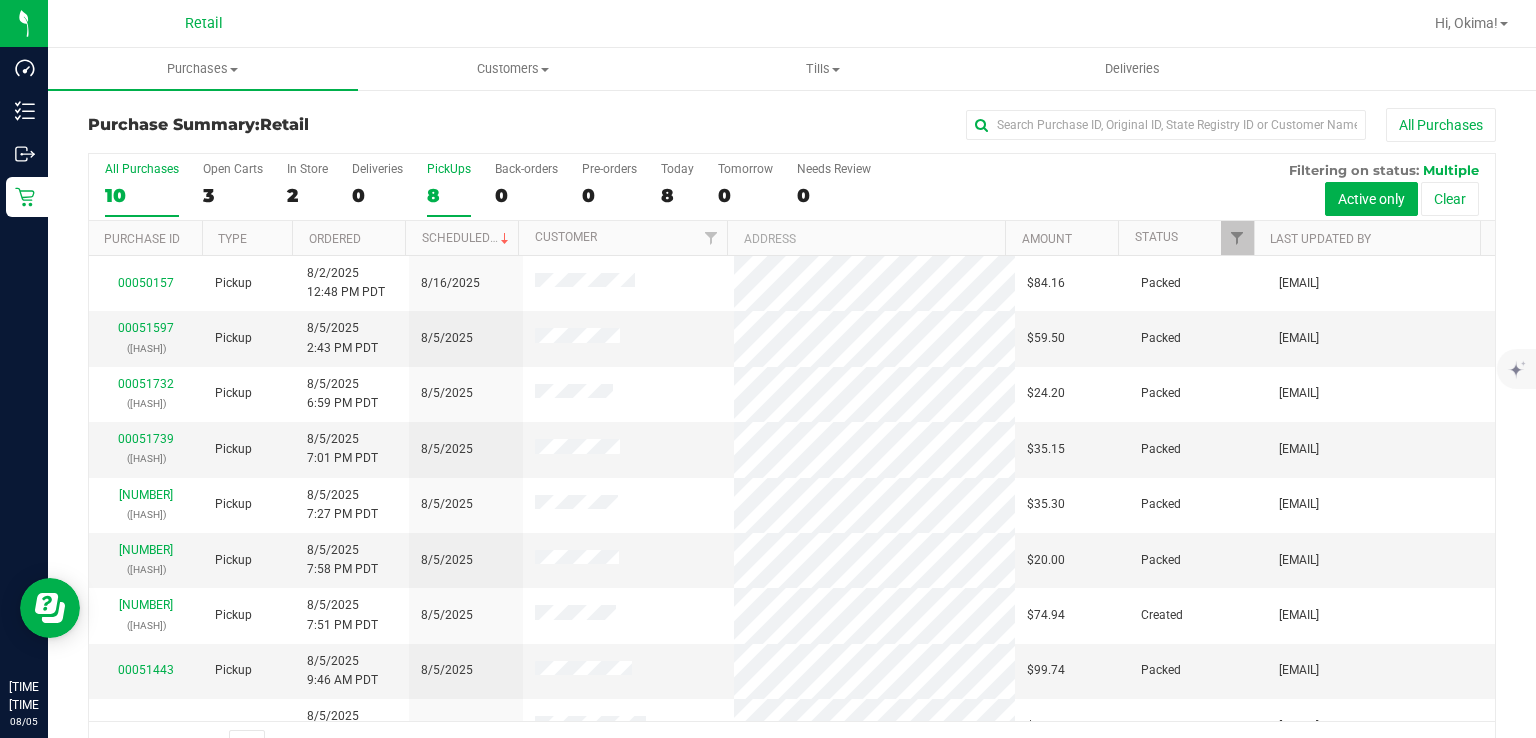 click on "8" at bounding box center (449, 195) 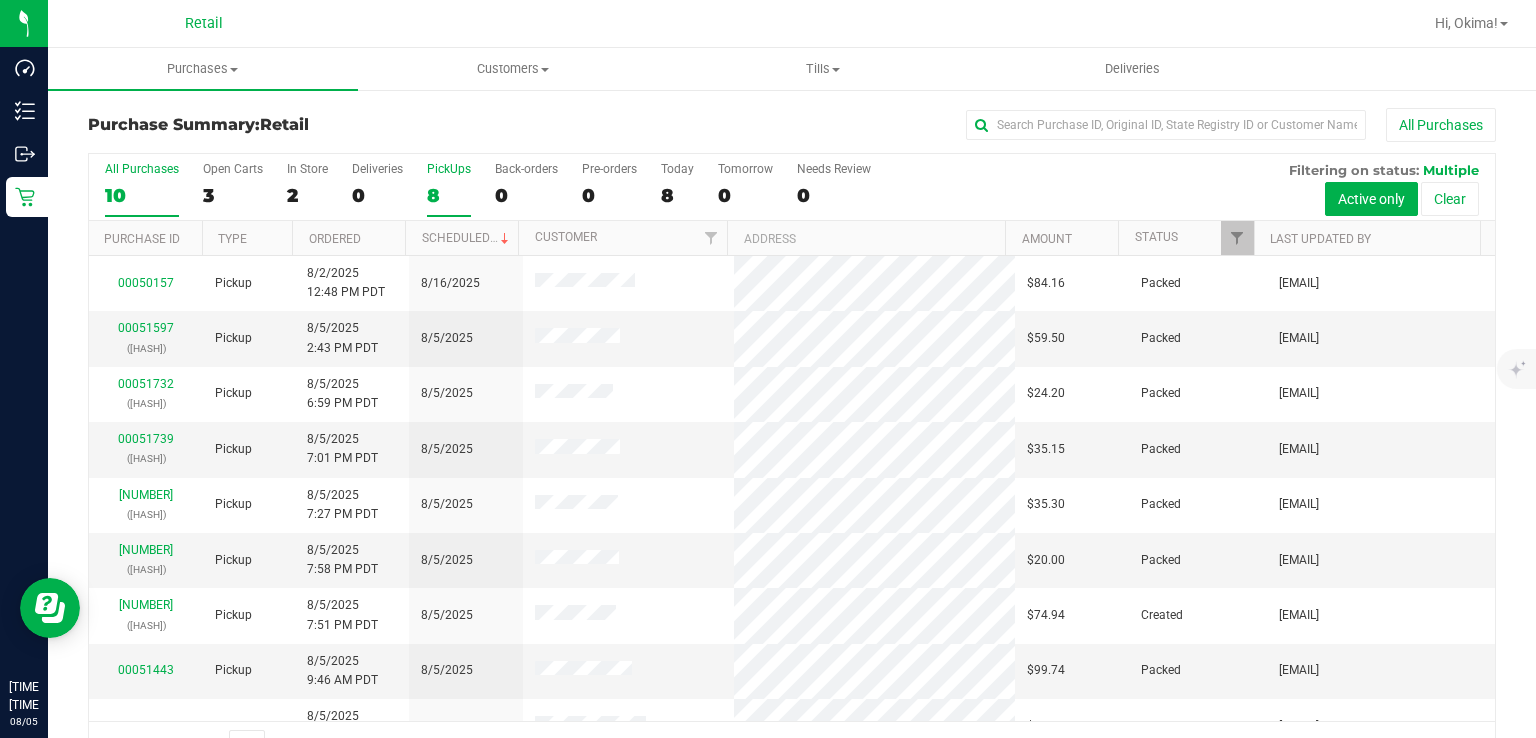 click on "PickUps
8" at bounding box center [0, 0] 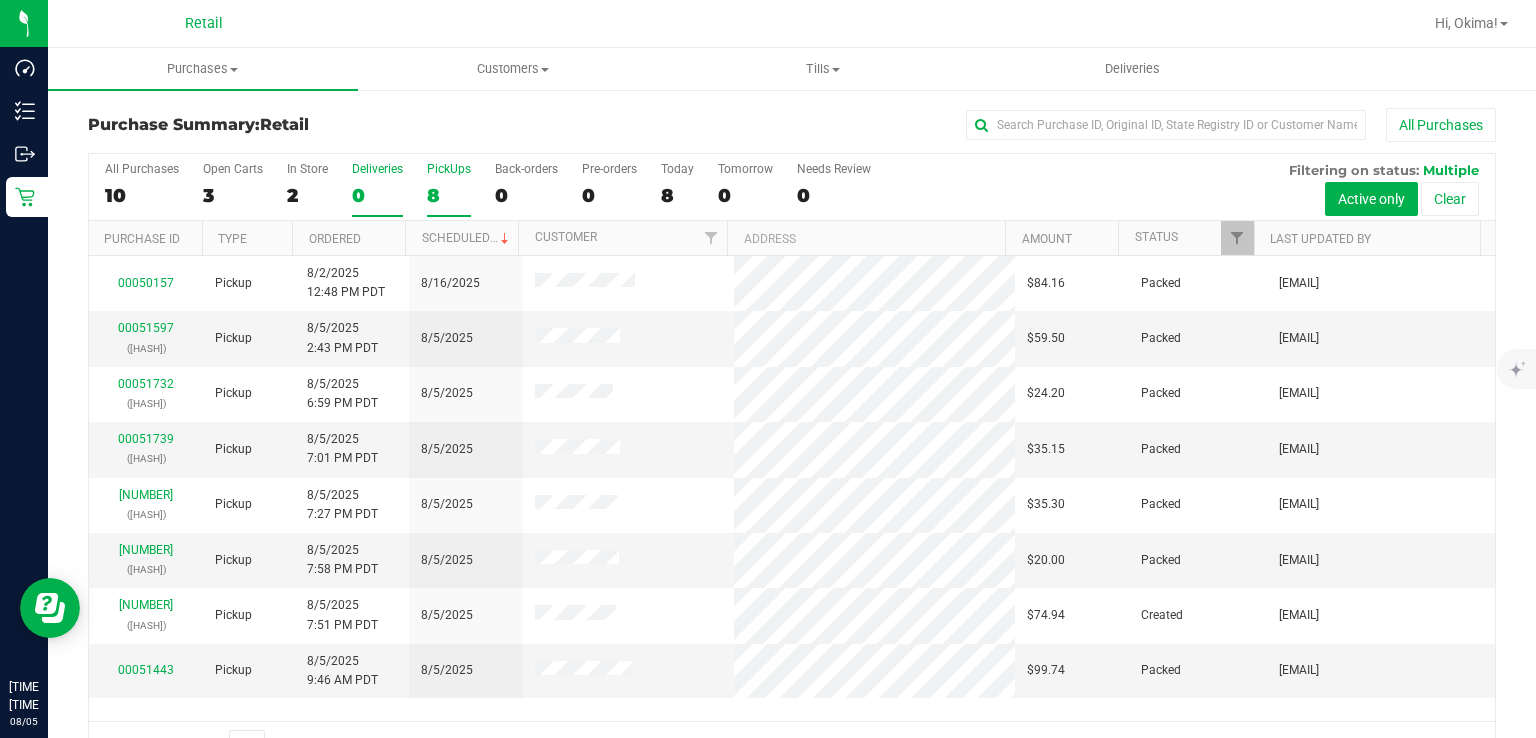 click on "Deliveries
0" at bounding box center (377, 189) 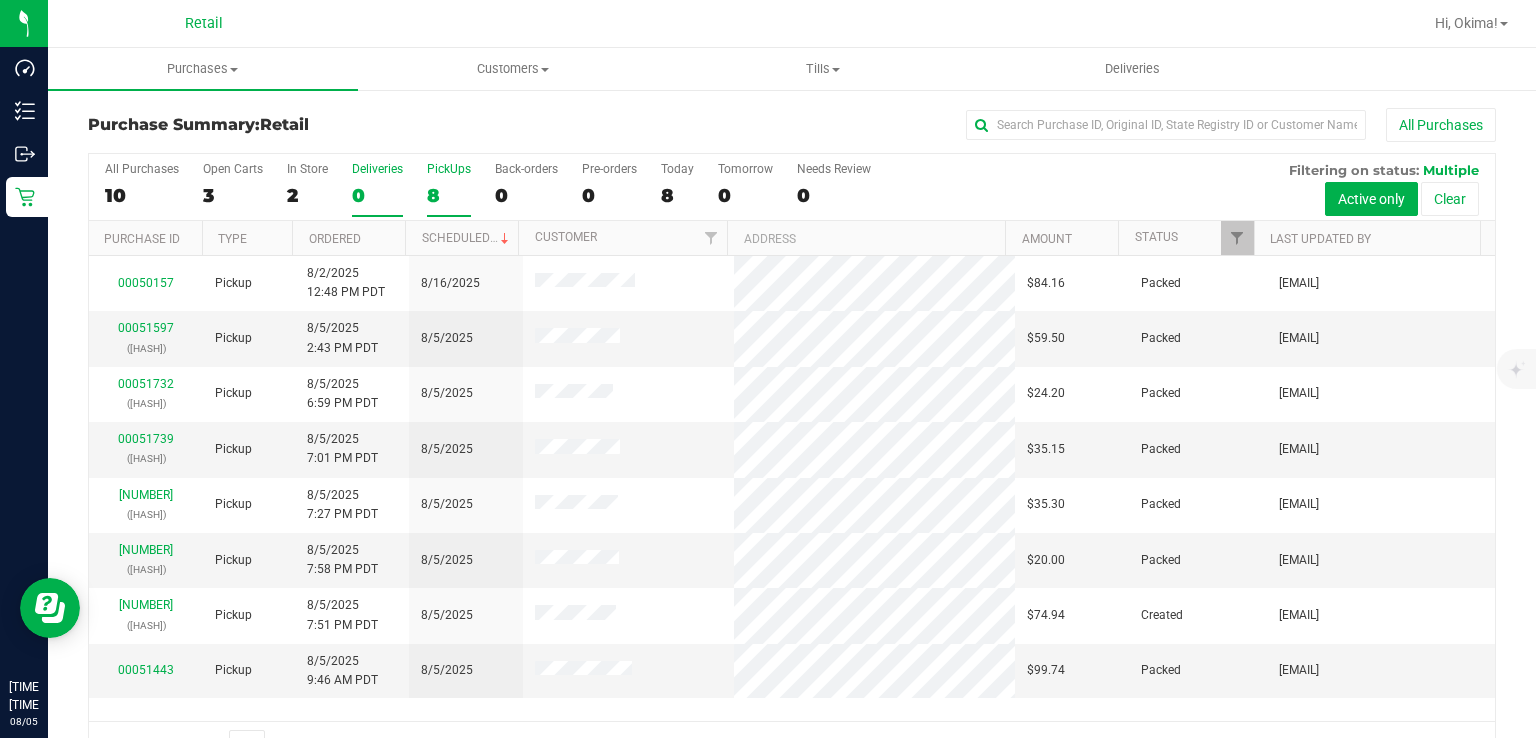 click on "Deliveries
0" at bounding box center [0, 0] 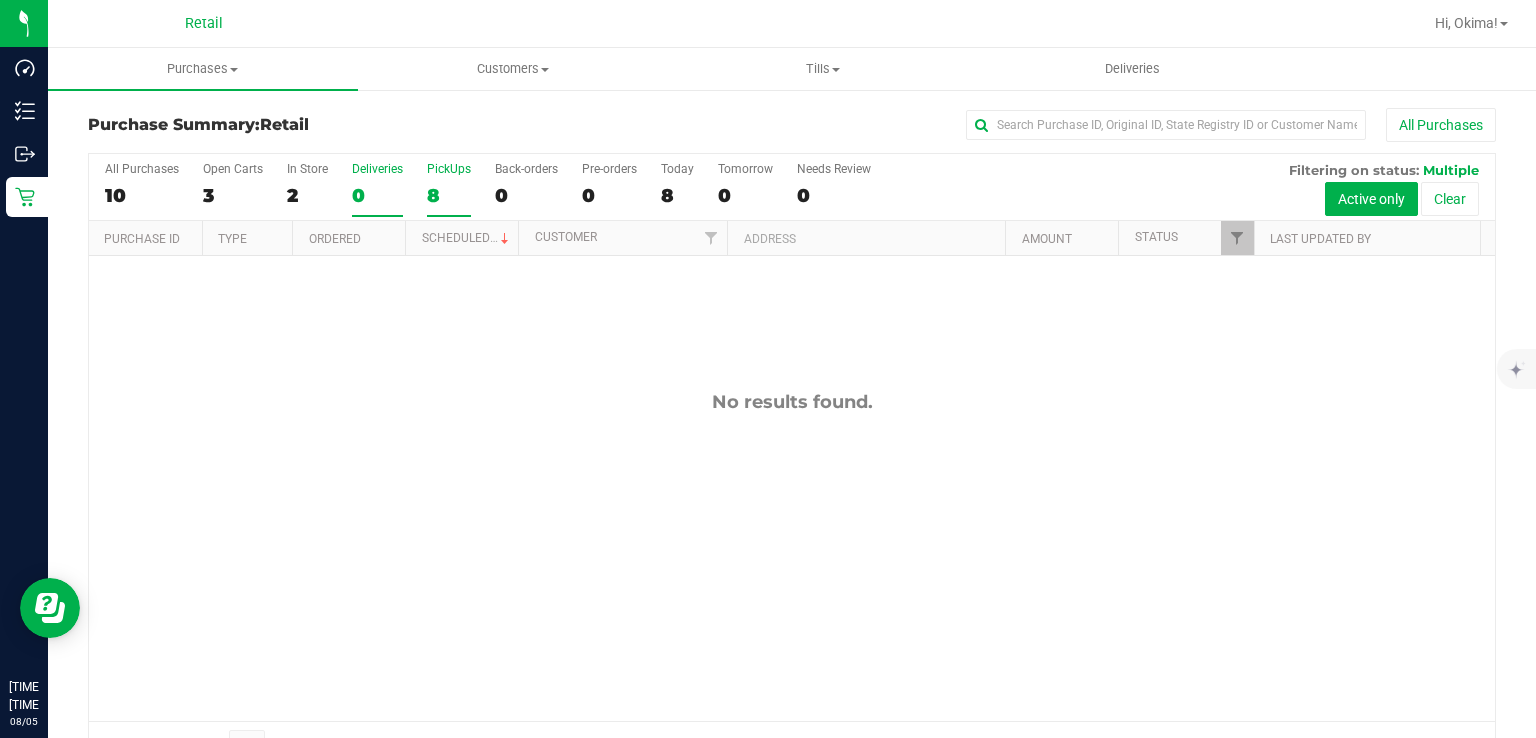click on "8" at bounding box center [449, 195] 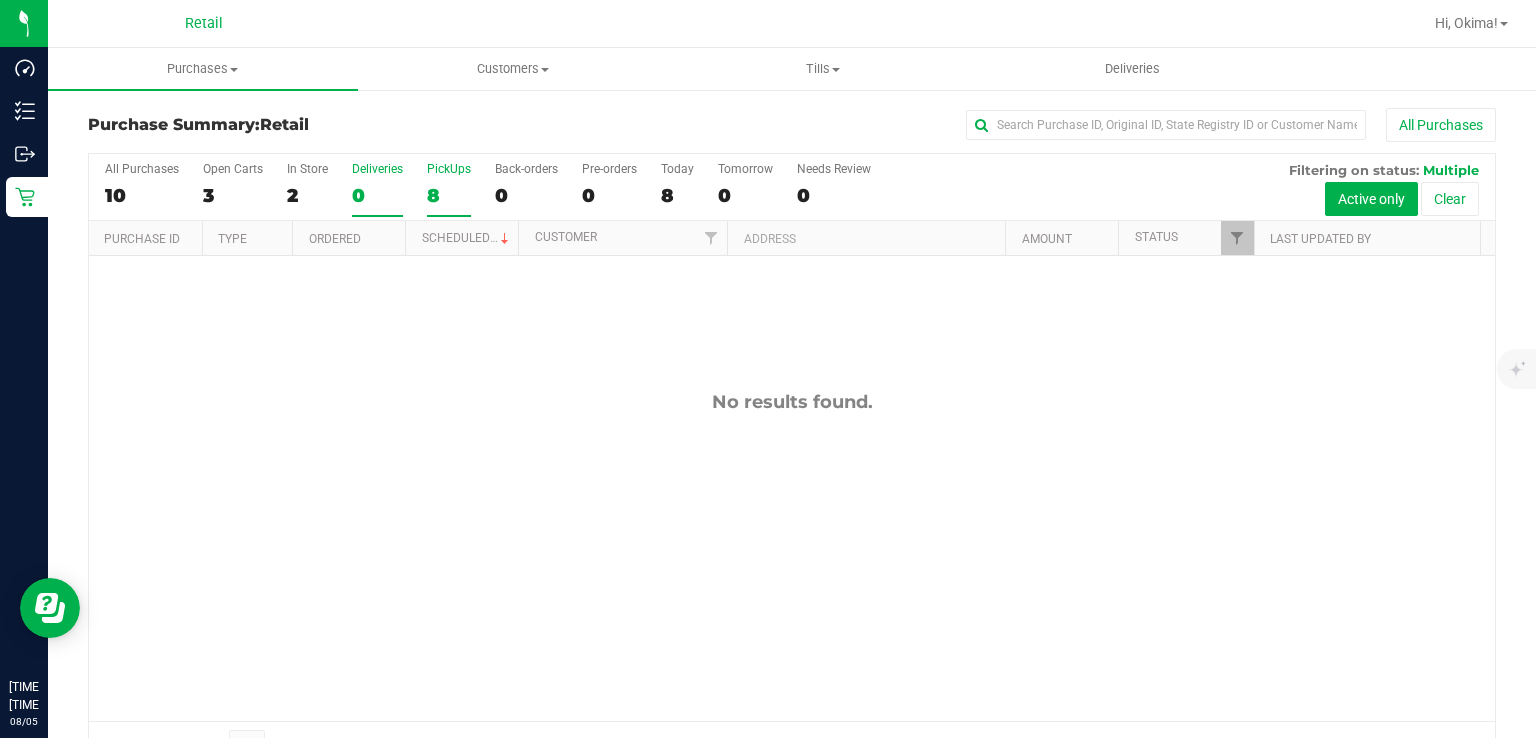 click on "PickUps
8" at bounding box center [0, 0] 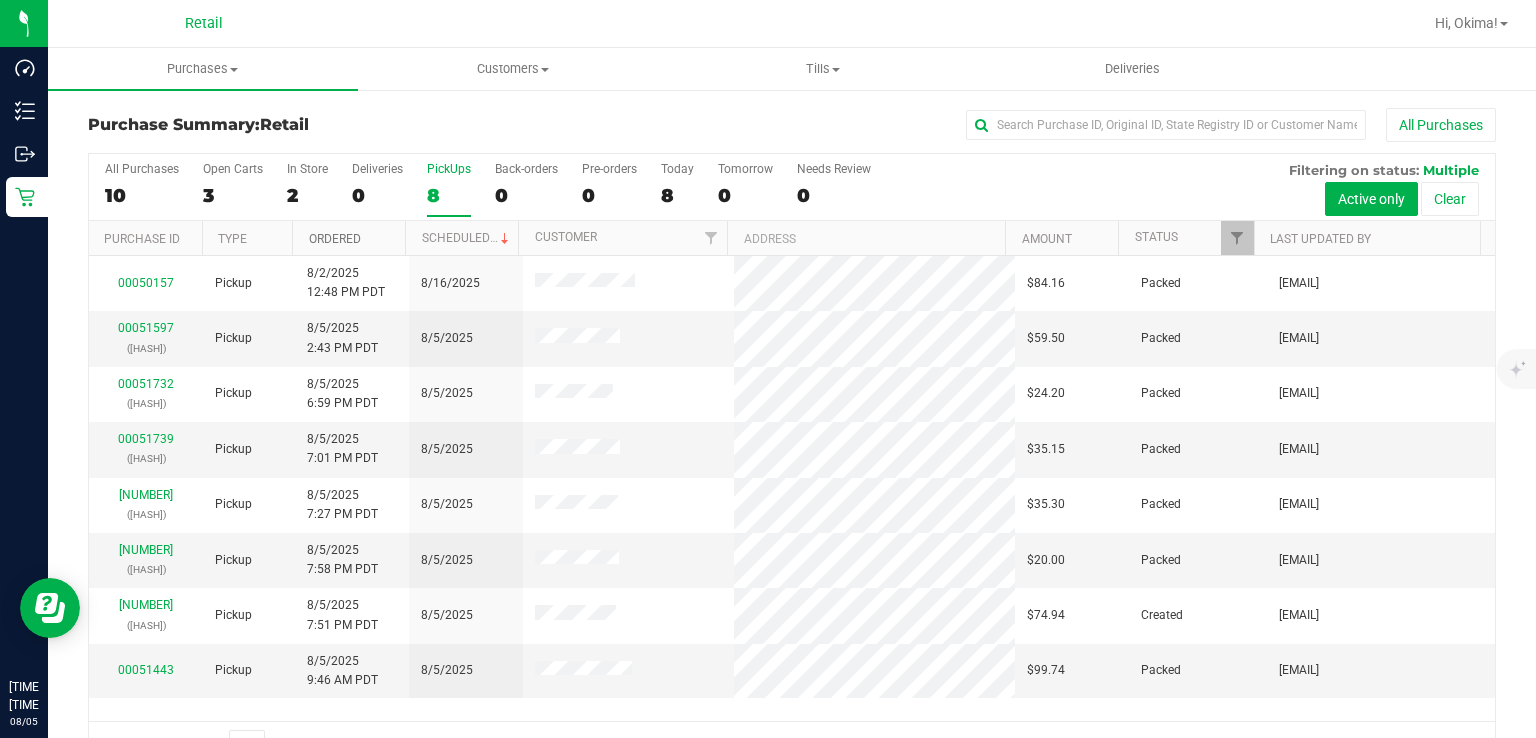 click on "Ordered" at bounding box center (335, 239) 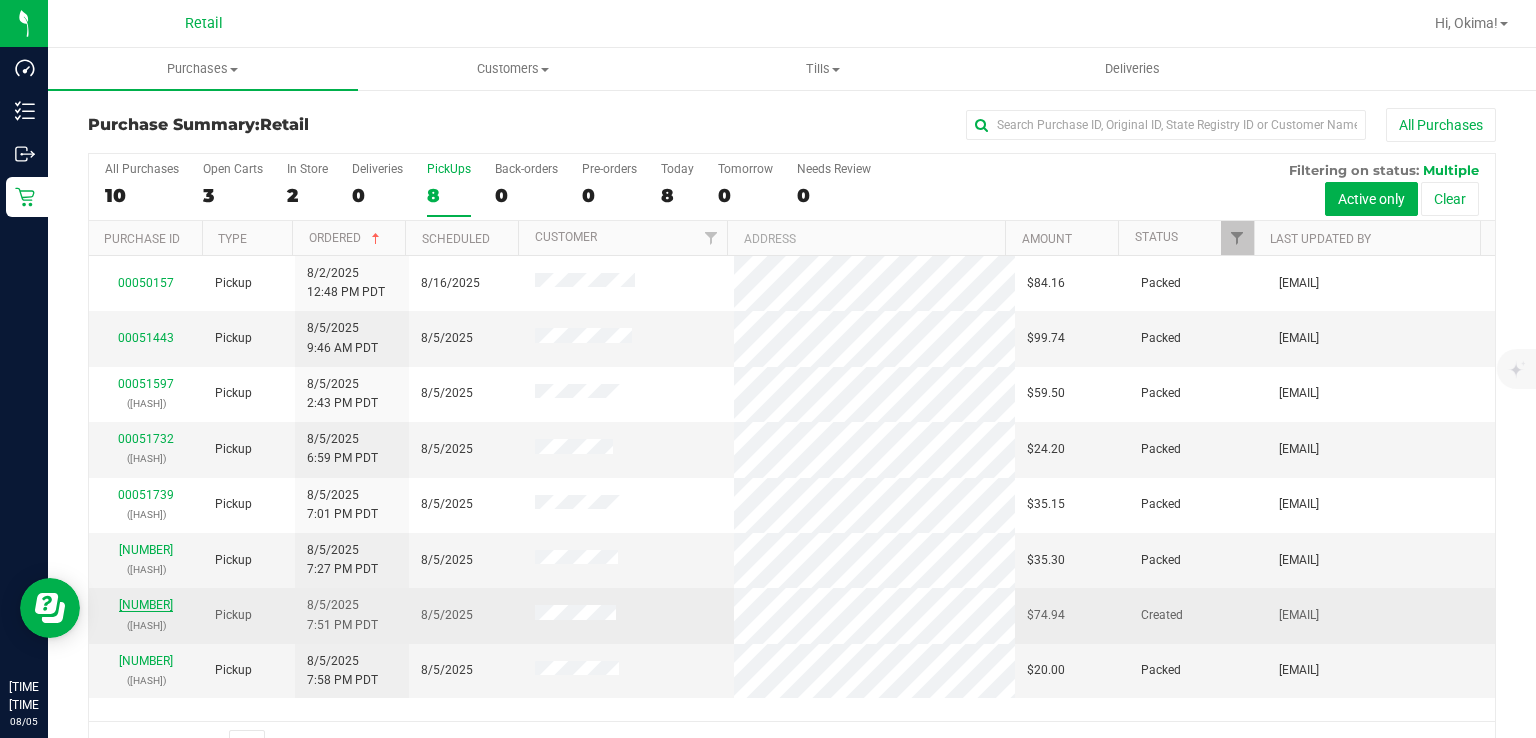 click on "[NUMBER]" at bounding box center (146, 605) 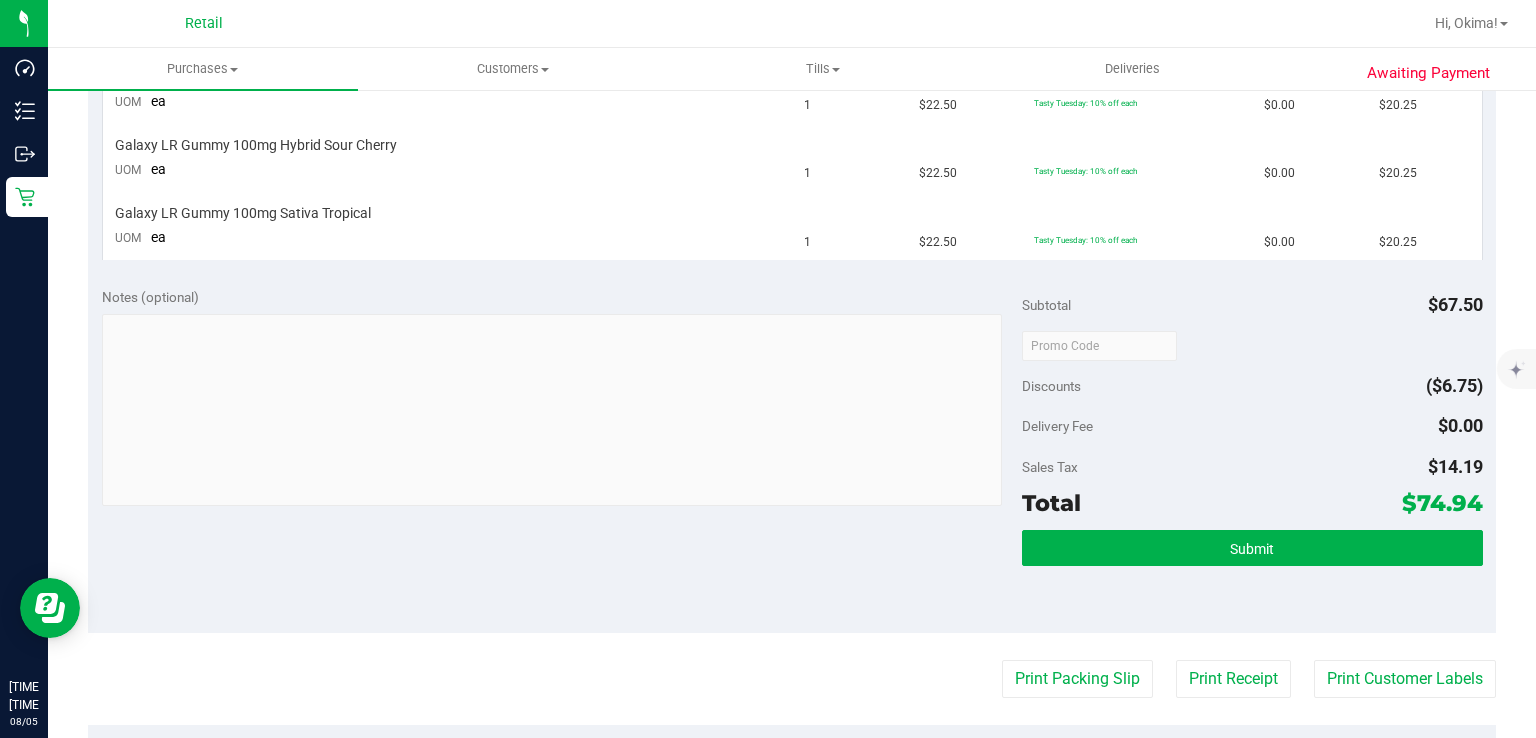 scroll, scrollTop: 614, scrollLeft: 0, axis: vertical 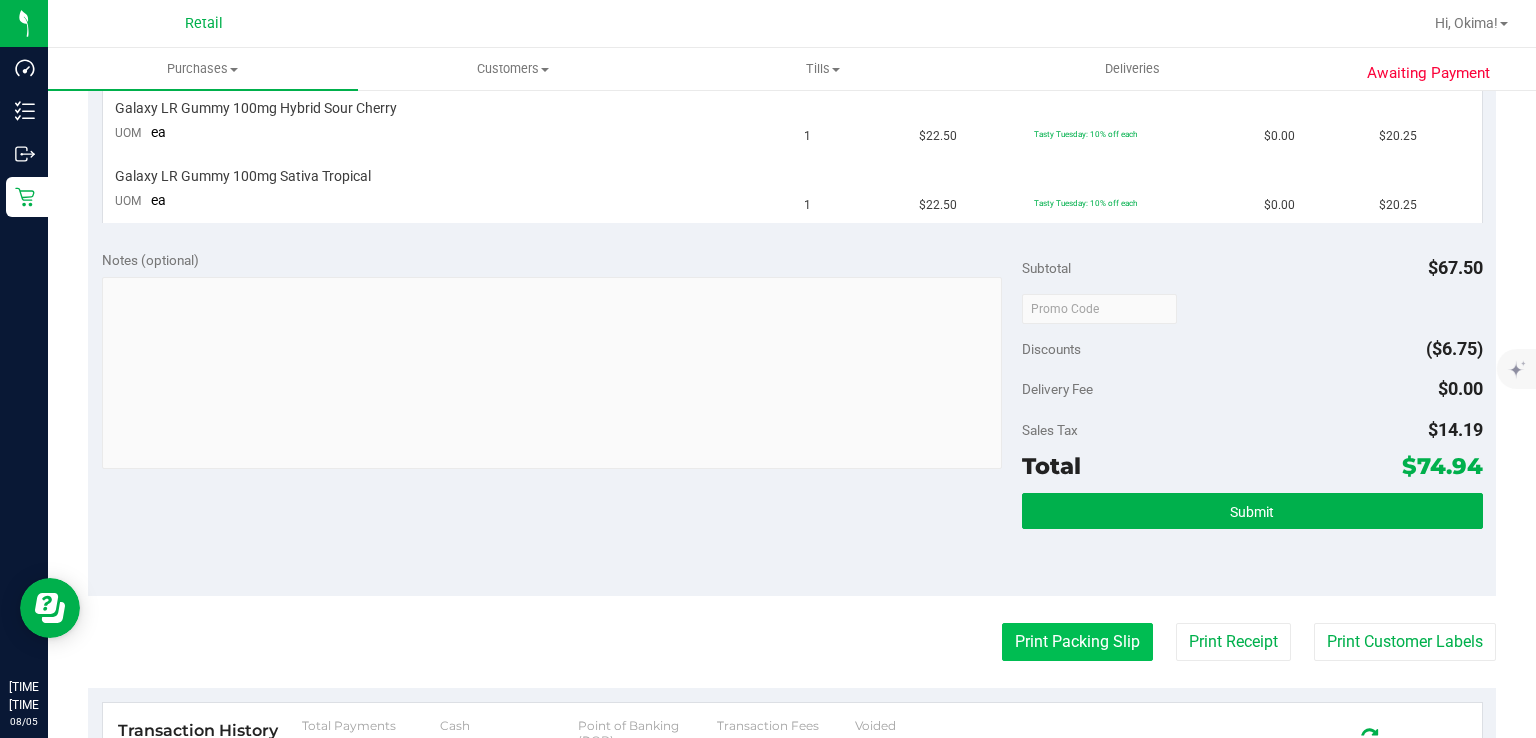 click on "Print Packing Slip" at bounding box center [1077, 642] 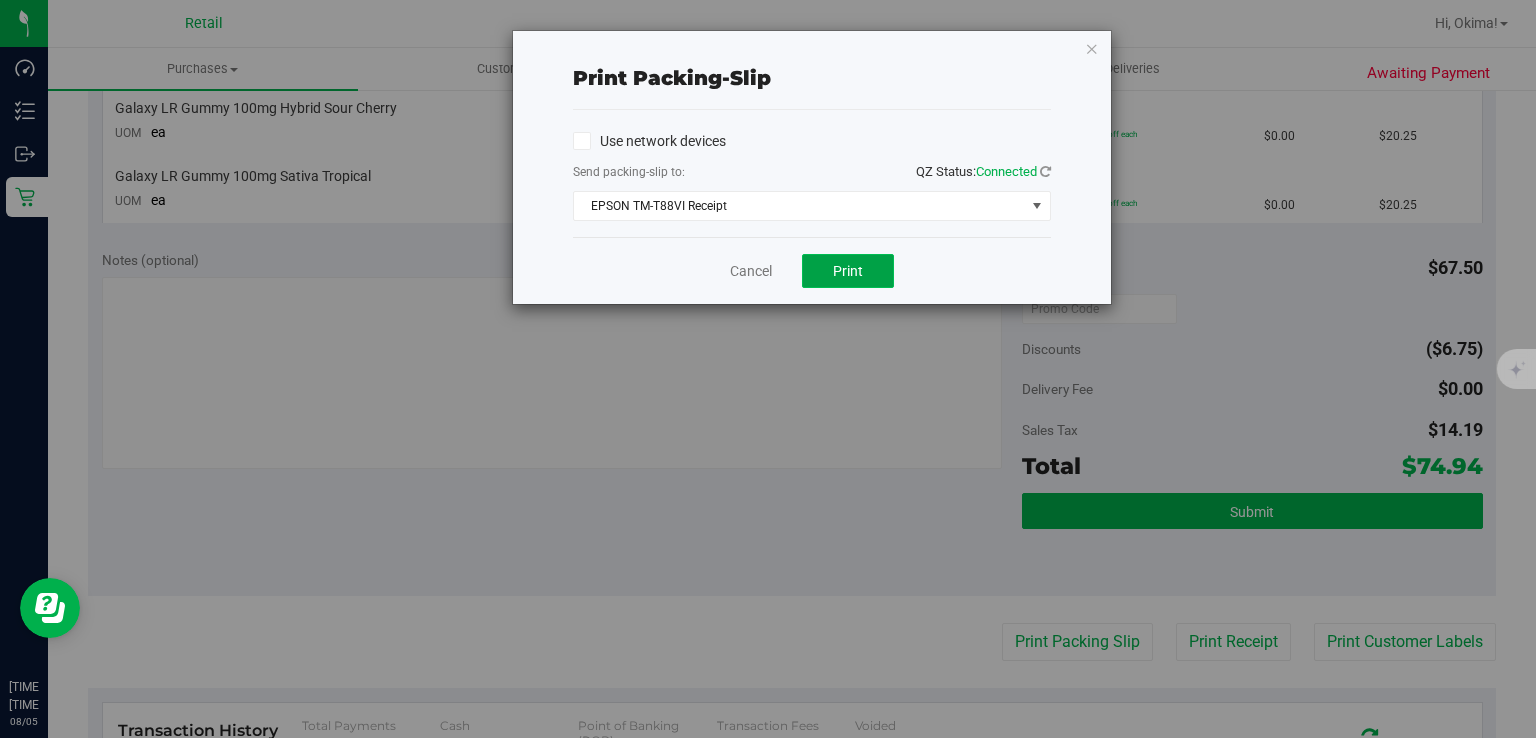 click on "Print" at bounding box center (848, 271) 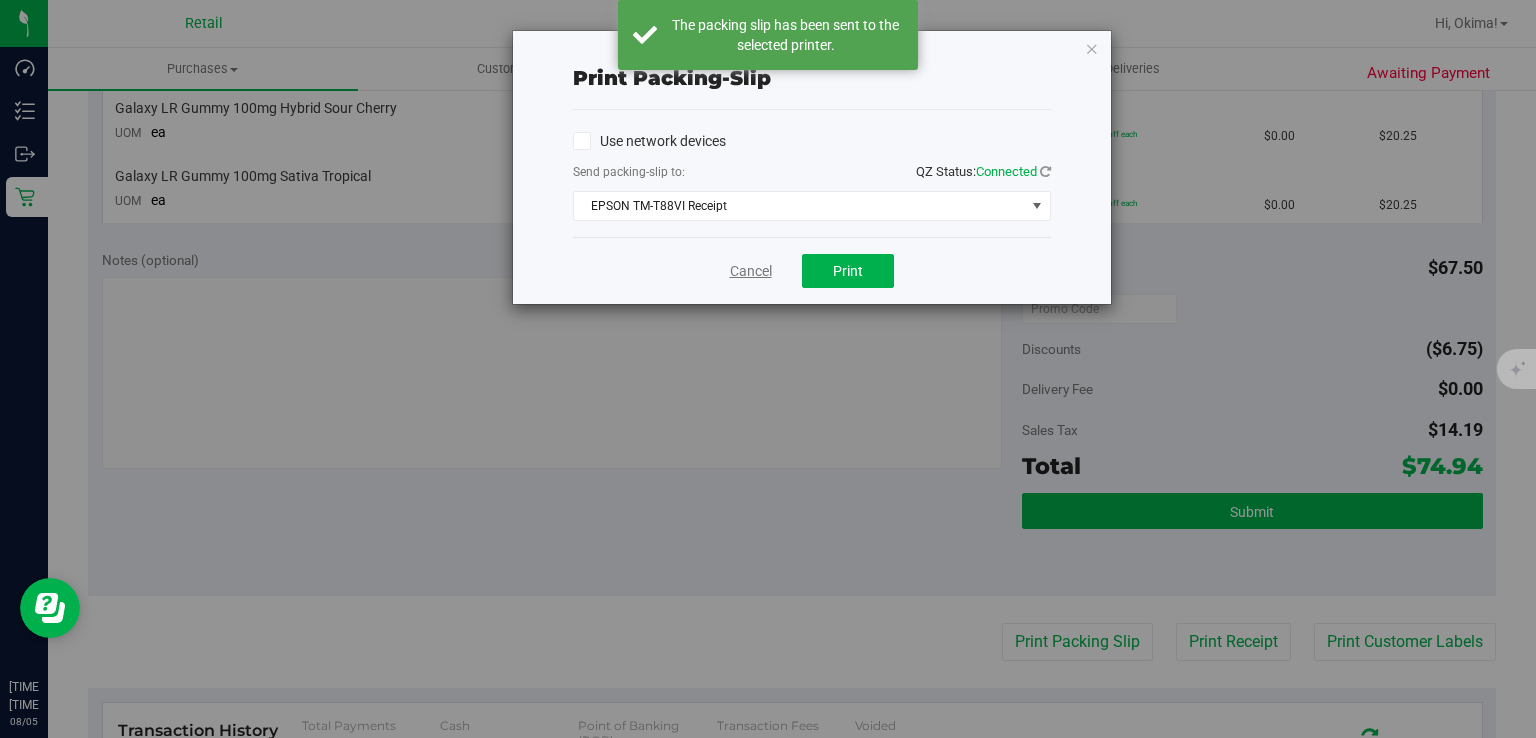 click on "Cancel" at bounding box center (751, 271) 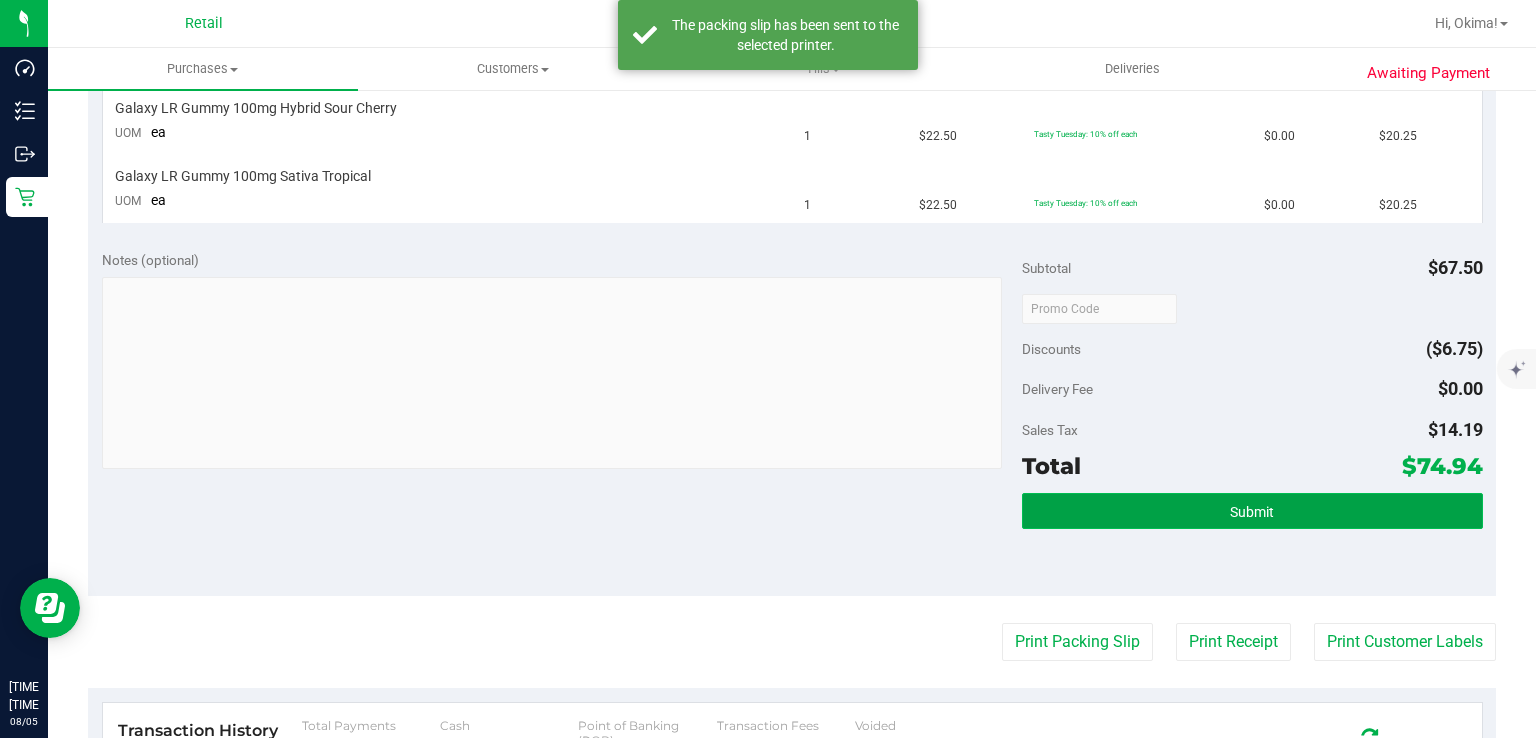click on "Submit" at bounding box center (1252, 511) 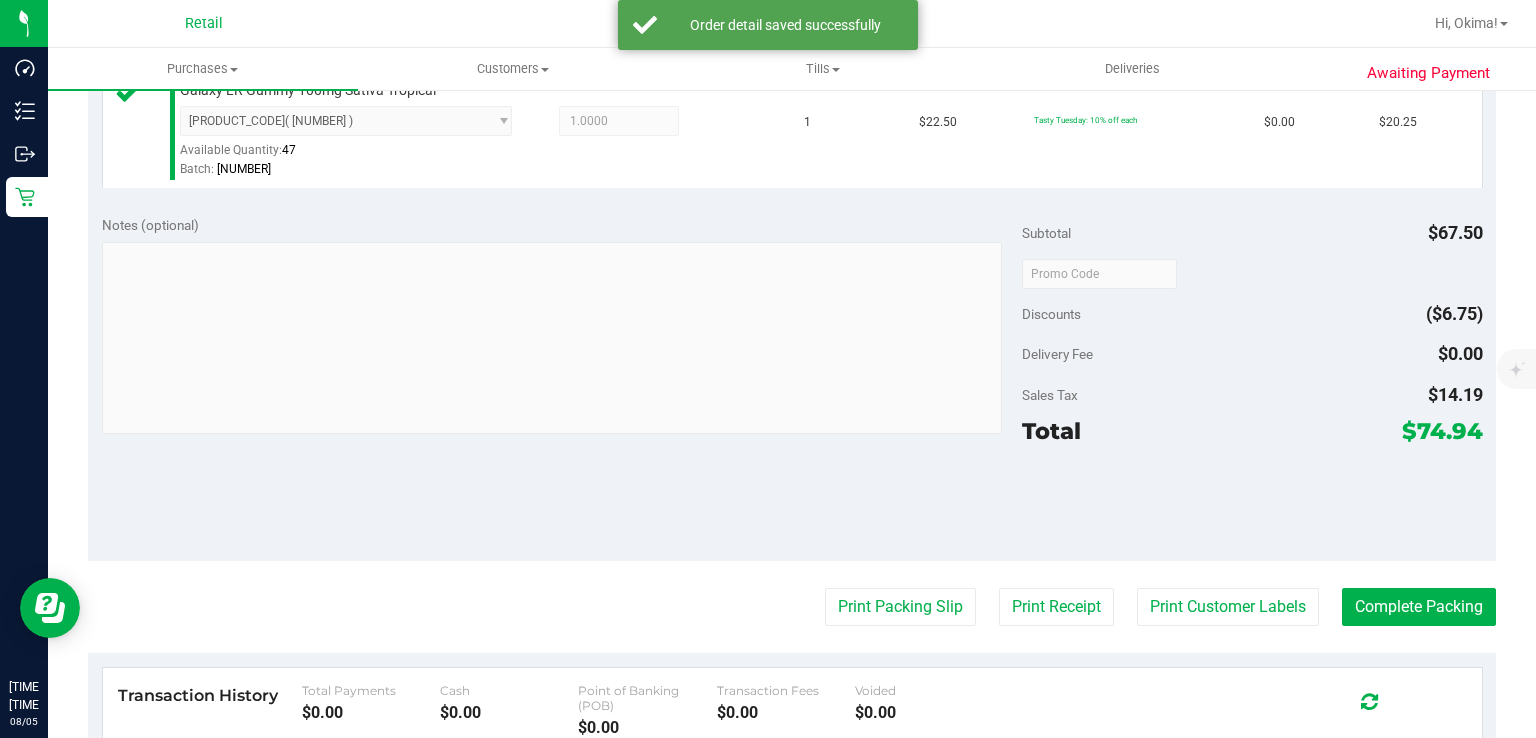 scroll, scrollTop: 792, scrollLeft: 0, axis: vertical 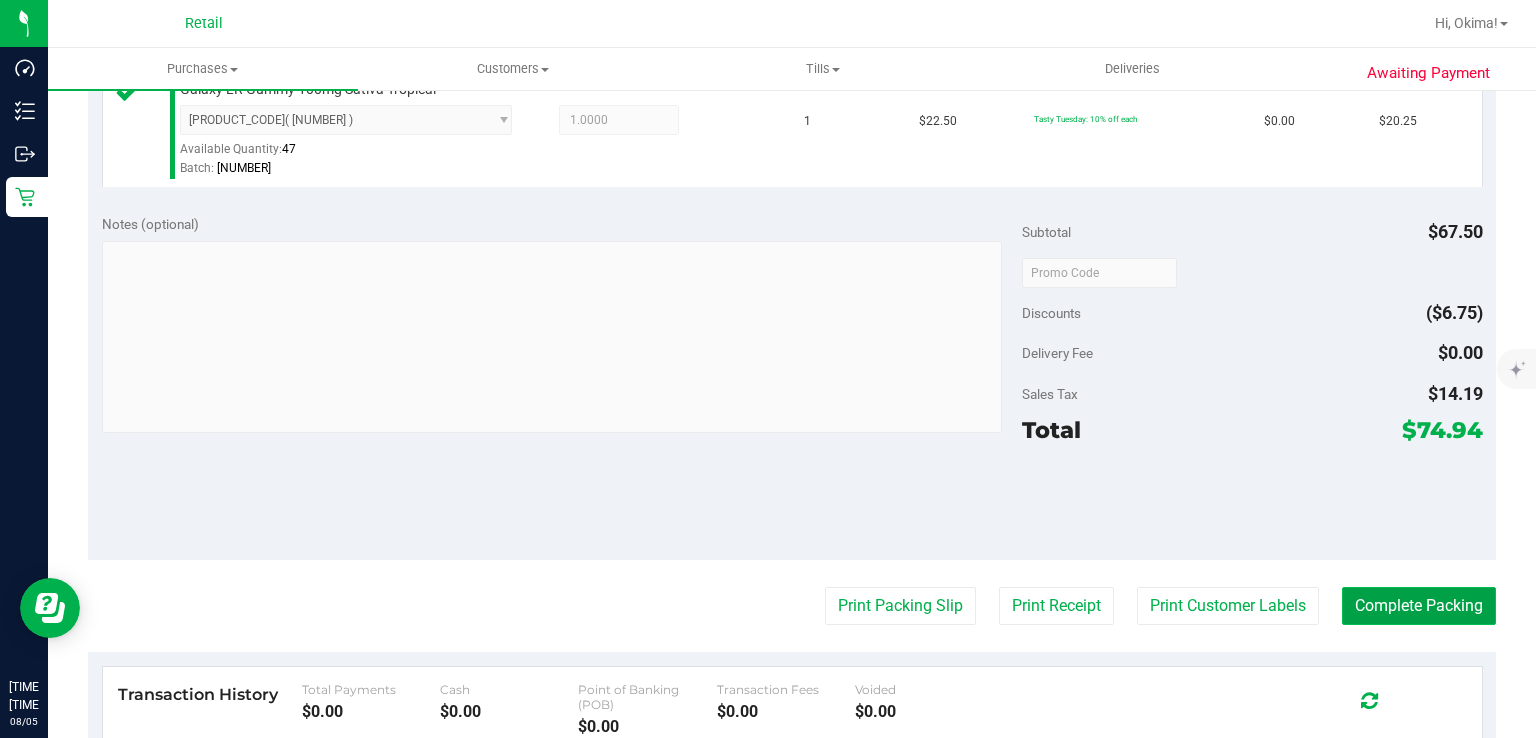 click on "Complete Packing" at bounding box center [1419, 606] 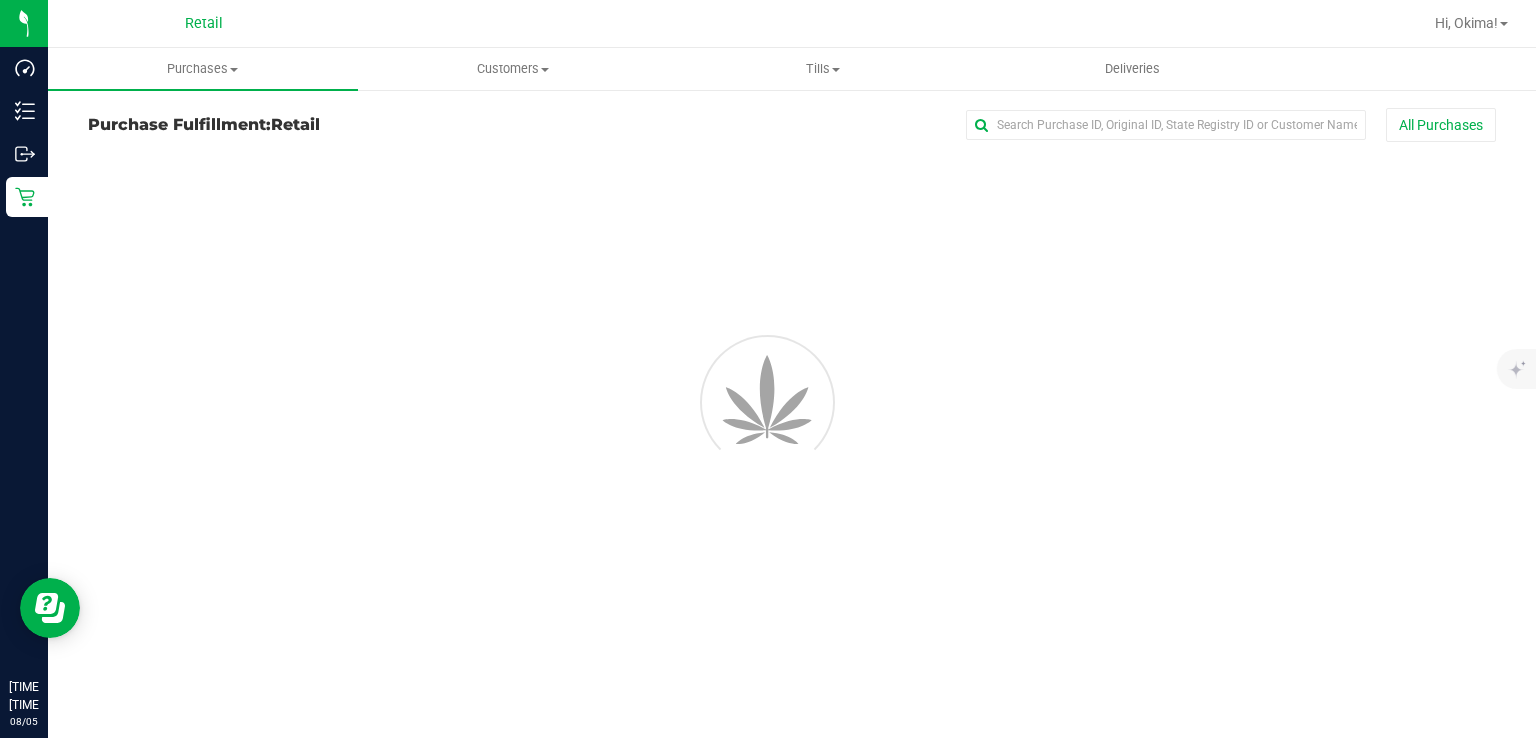 scroll, scrollTop: 0, scrollLeft: 0, axis: both 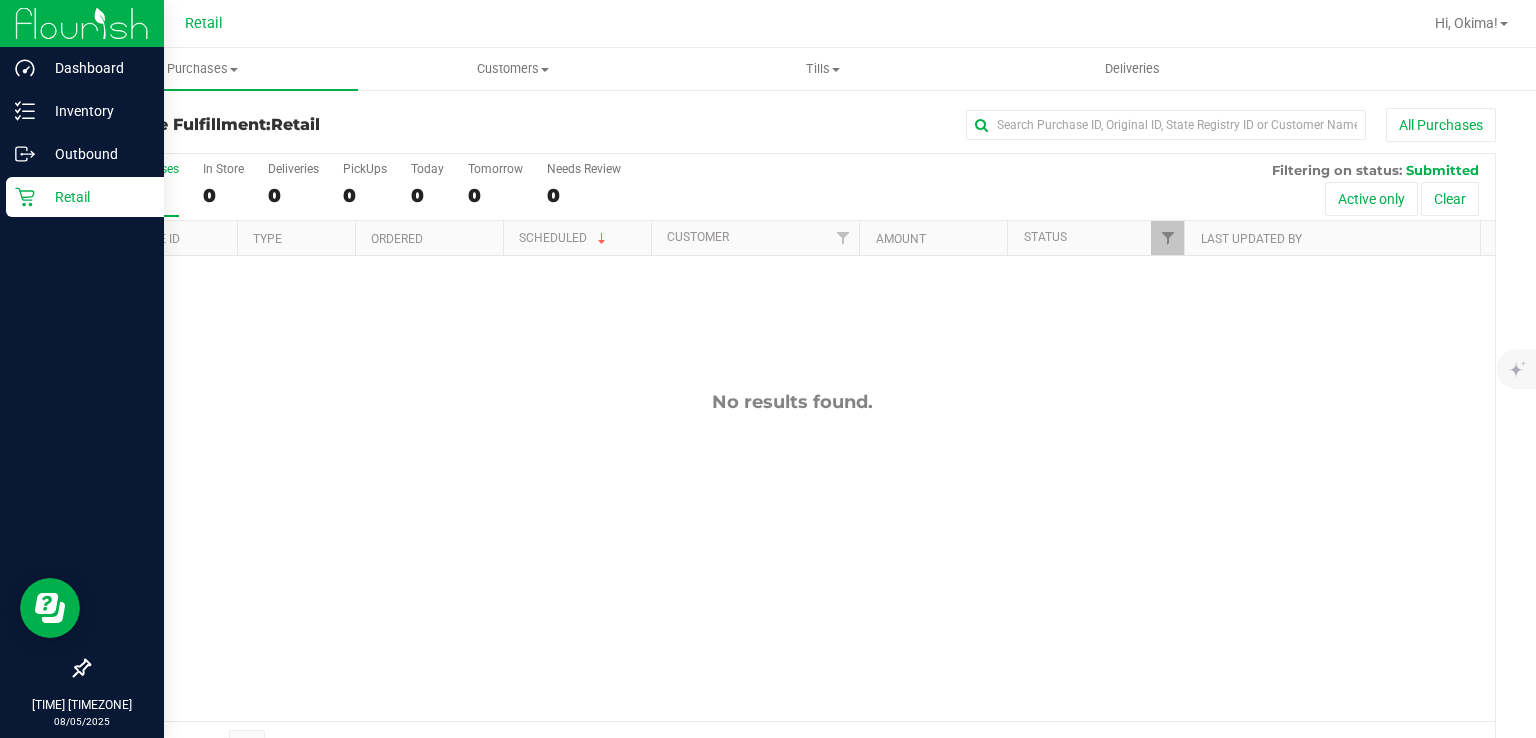 click 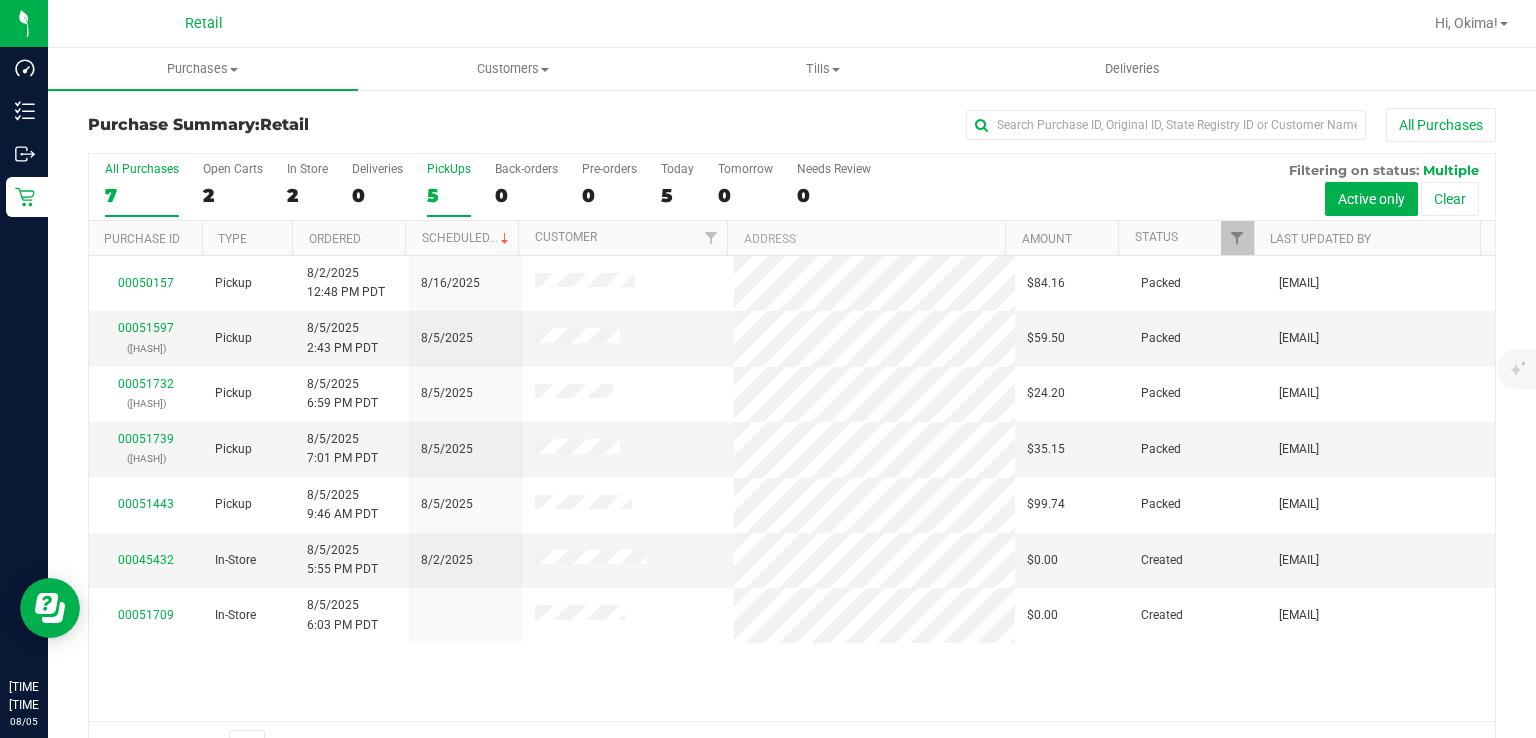 click on "5" at bounding box center (449, 195) 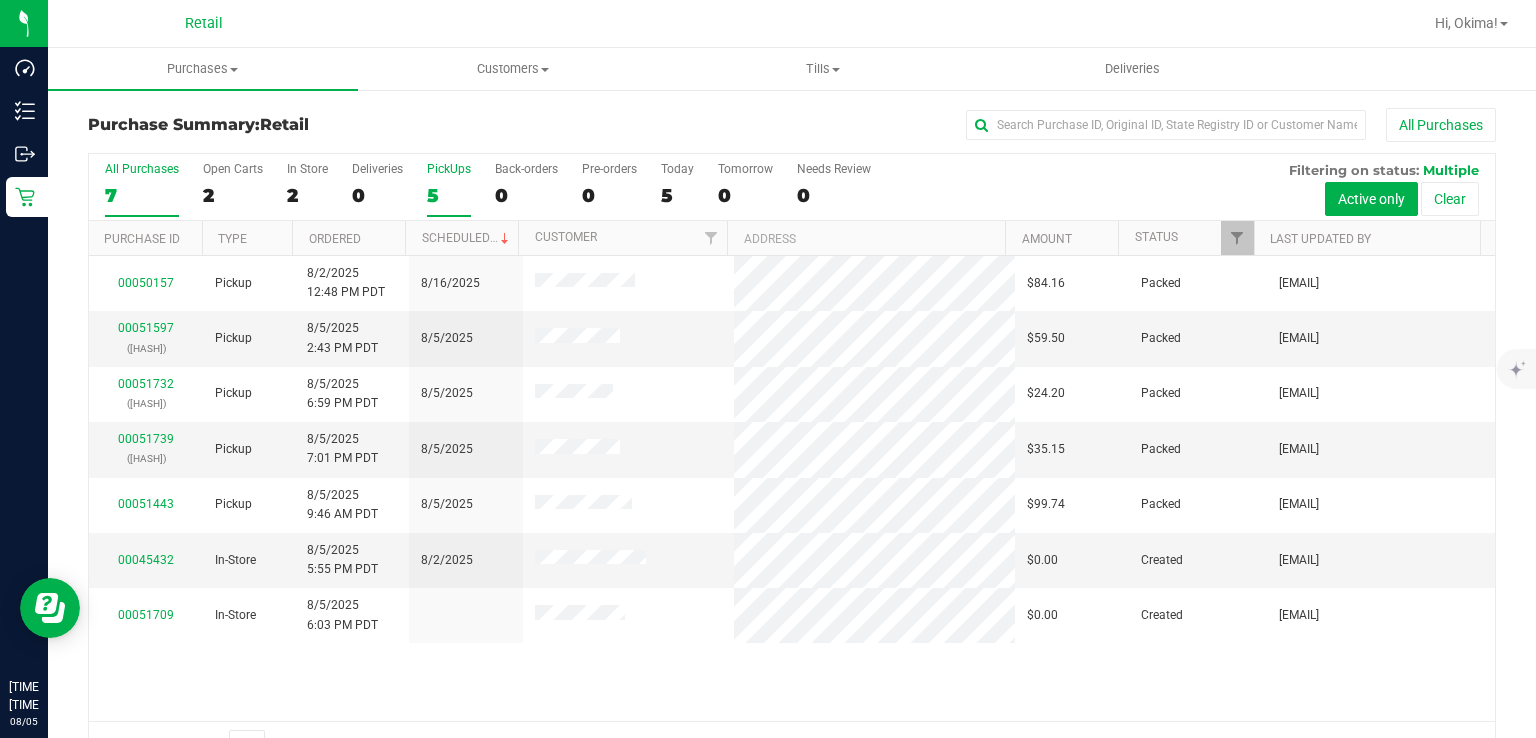 click on "PickUps
5" at bounding box center (0, 0) 